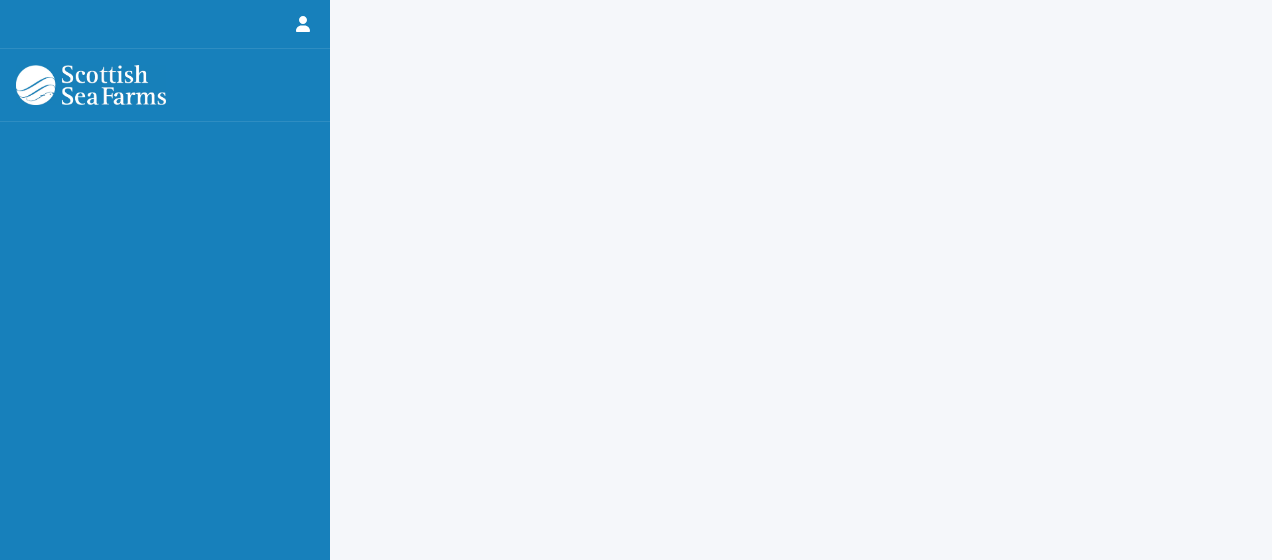 scroll, scrollTop: 0, scrollLeft: 0, axis: both 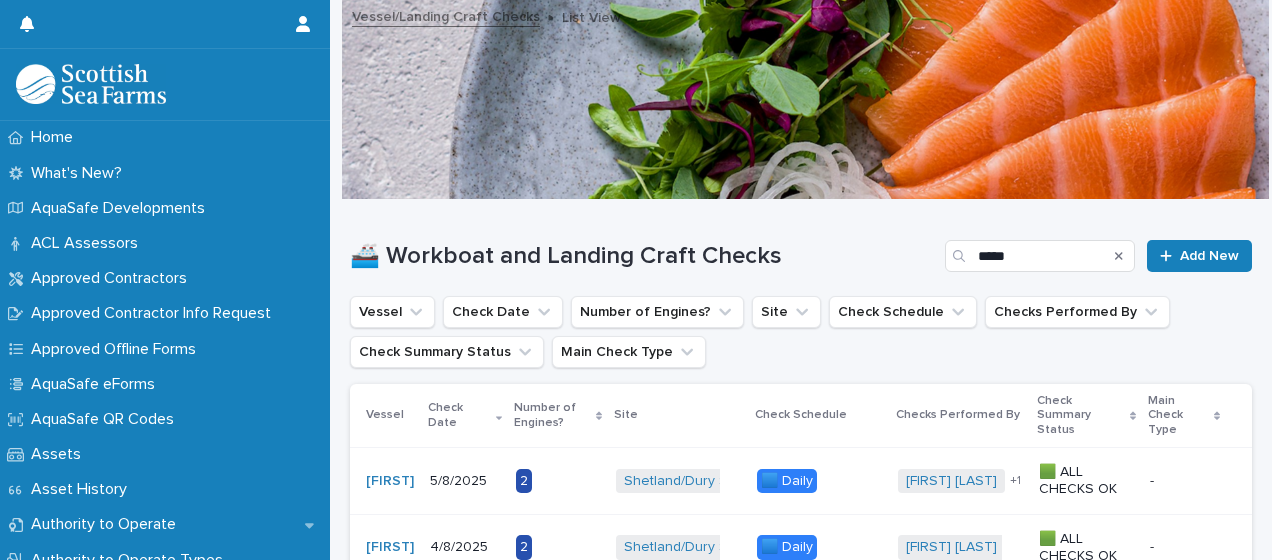 click on "🚢 Workboat and Landing Craft Checks" at bounding box center (643, 256) 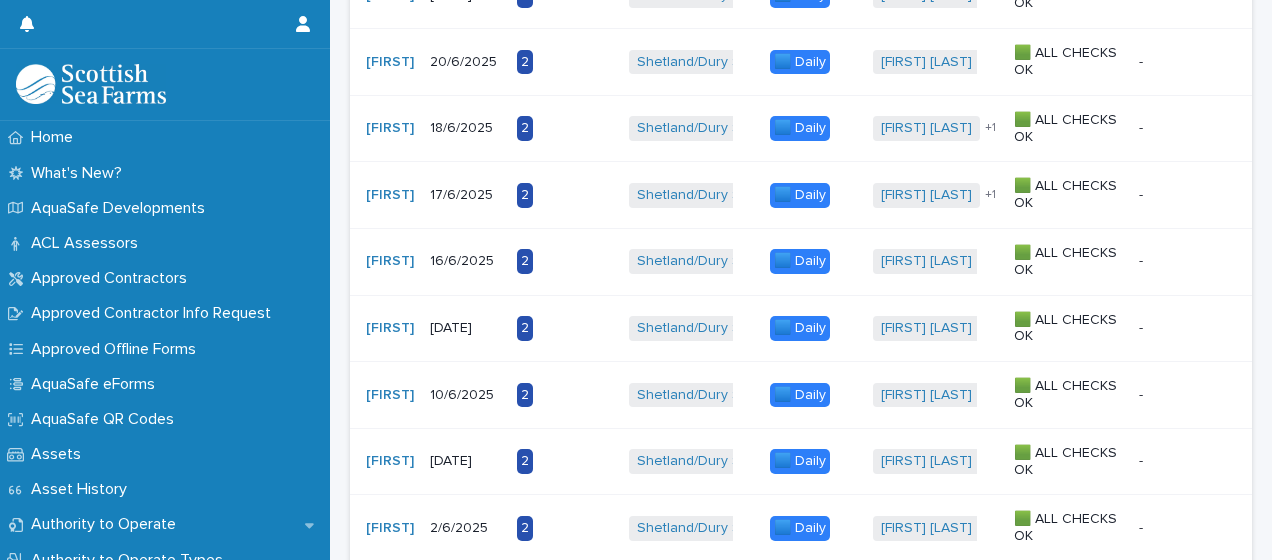 scroll, scrollTop: 1960, scrollLeft: 0, axis: vertical 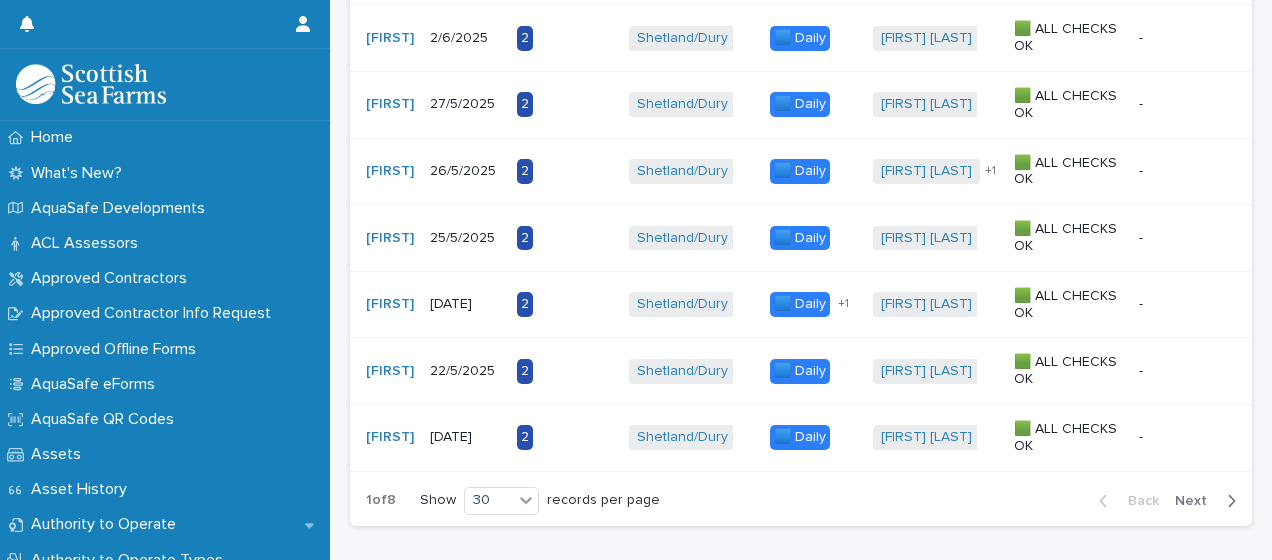 click on "Next" at bounding box center [1197, 501] 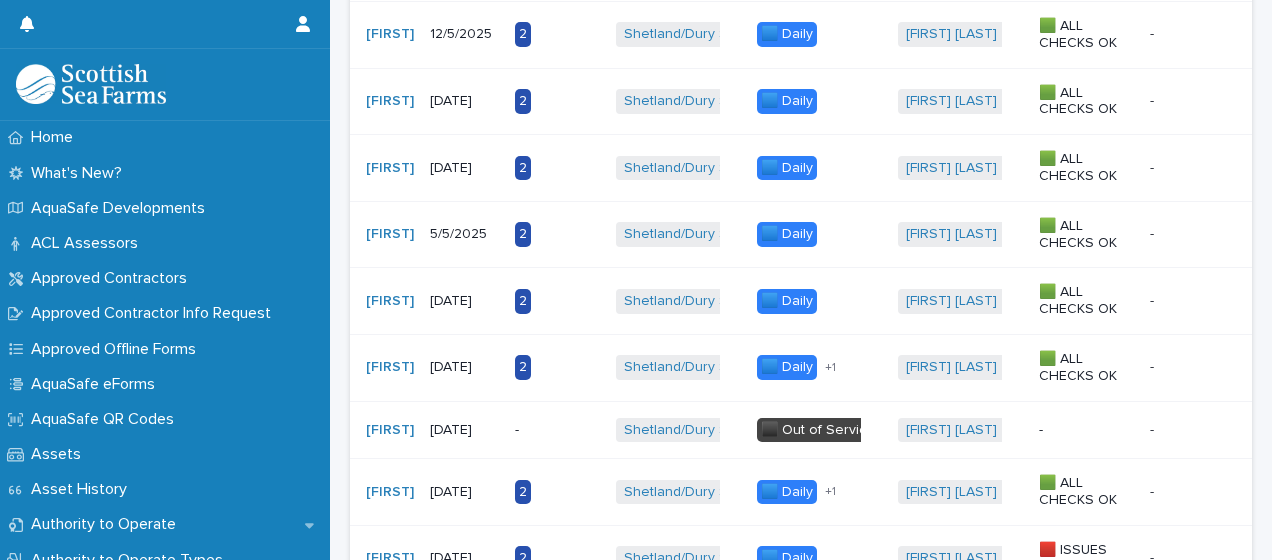 scroll, scrollTop: 834, scrollLeft: 0, axis: vertical 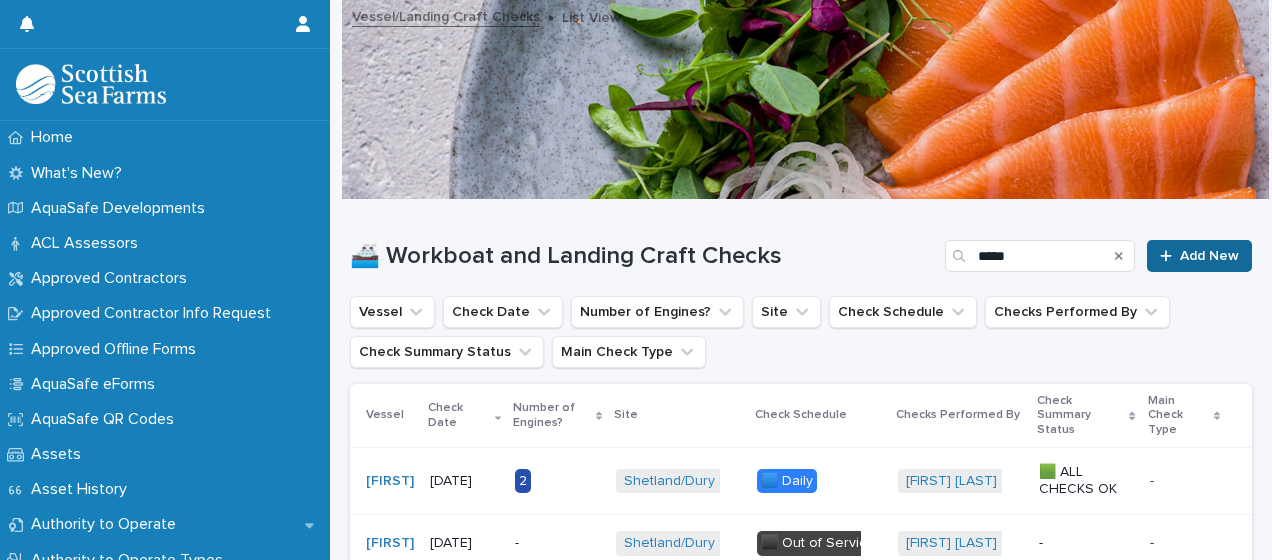 click on "Add New" at bounding box center (1199, 256) 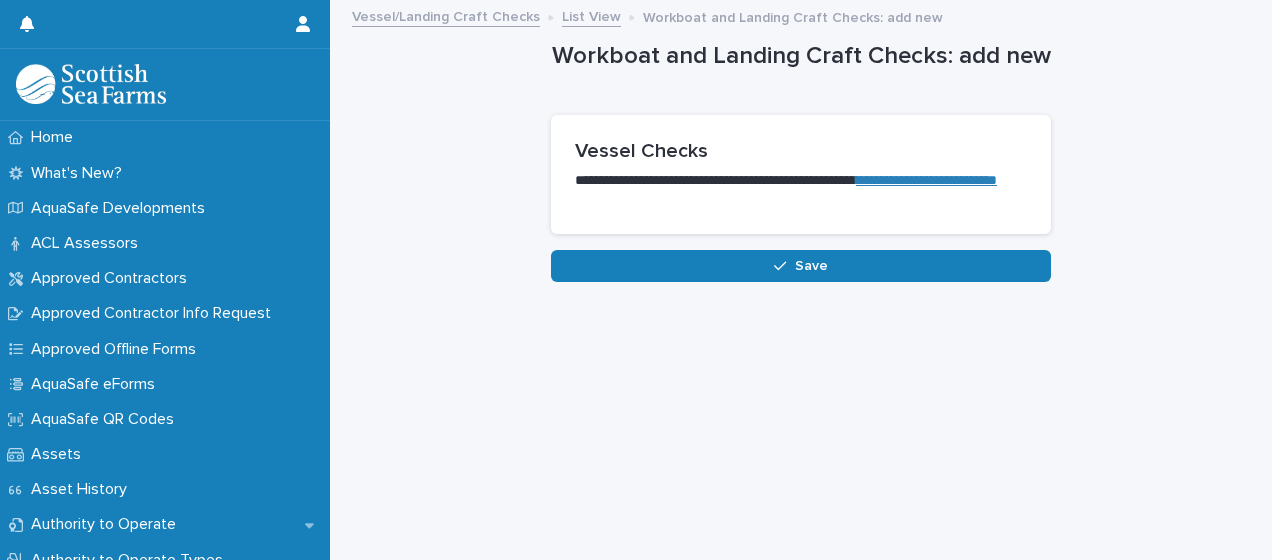 click on "**********" at bounding box center (926, 180) 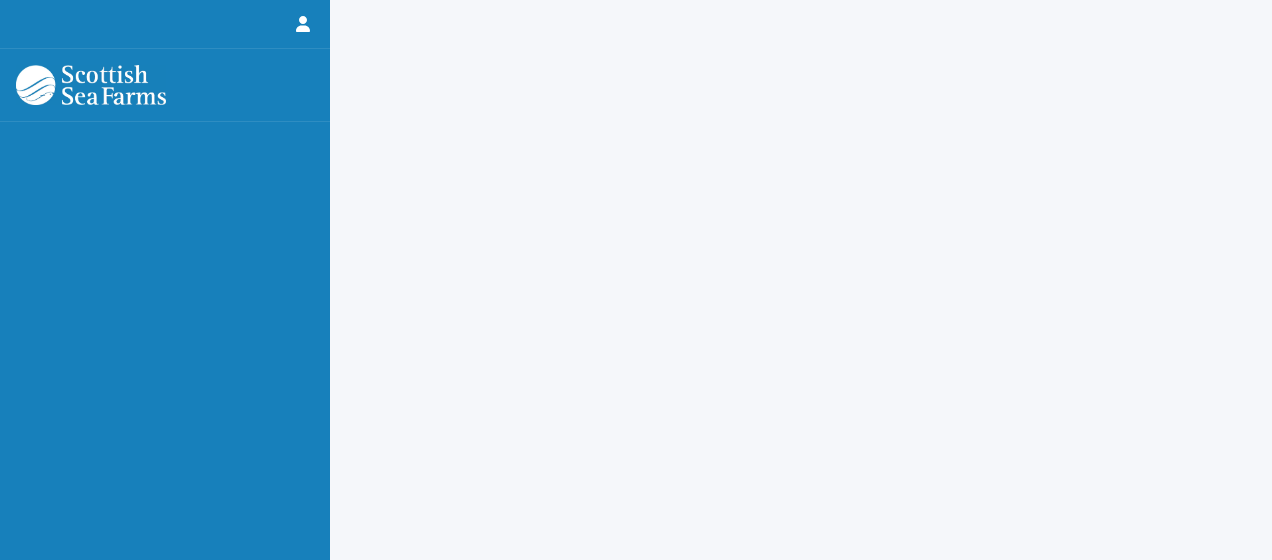scroll, scrollTop: 0, scrollLeft: 0, axis: both 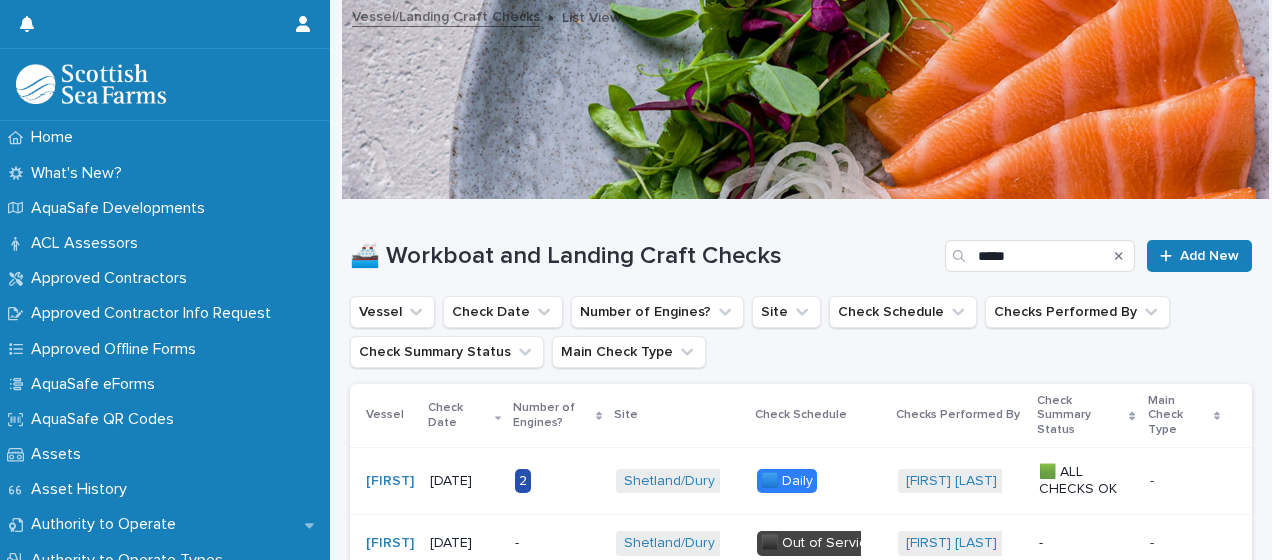 click on "🚢 Workboat and Landing Craft Checks" at bounding box center [643, 256] 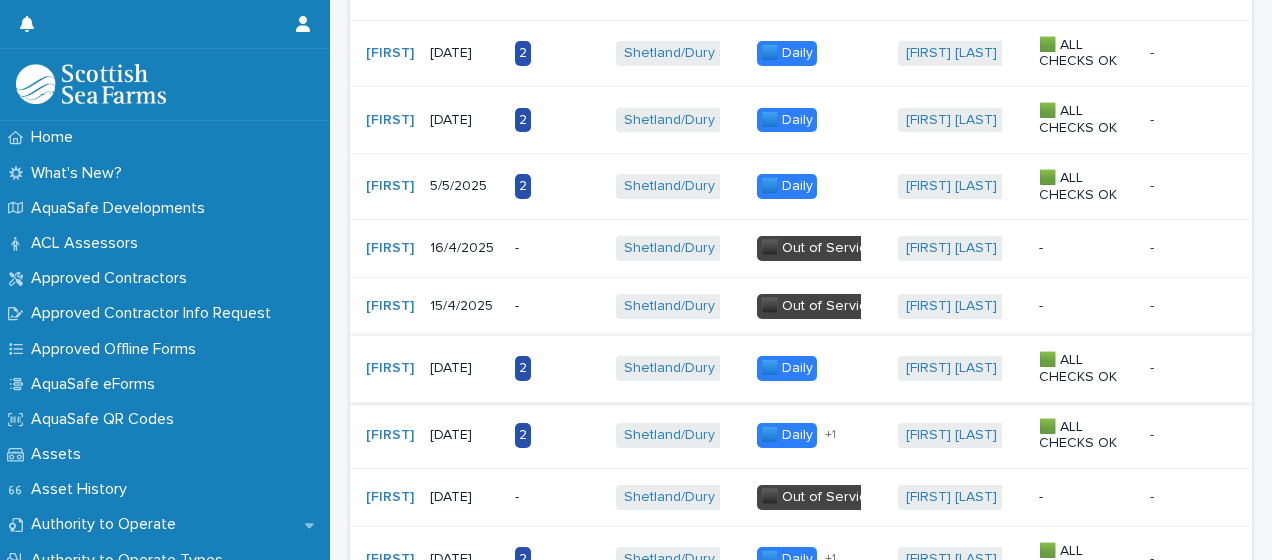 scroll, scrollTop: 860, scrollLeft: 0, axis: vertical 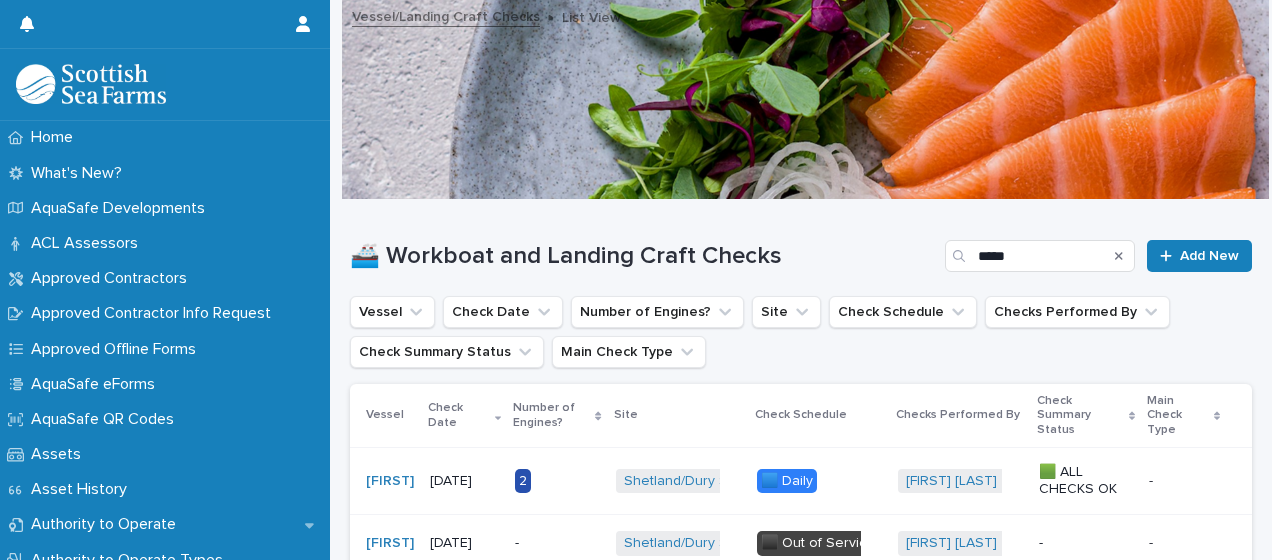click on "🚢 Workboat and Landing Craft Checks ***** Add New" at bounding box center [801, 248] 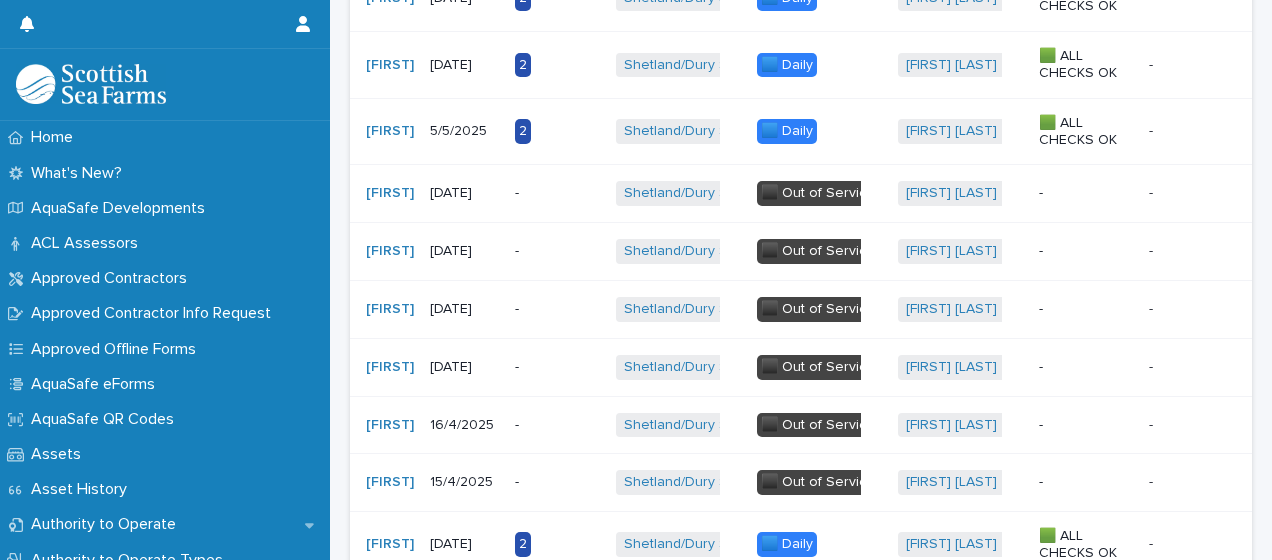 scroll, scrollTop: 980, scrollLeft: 0, axis: vertical 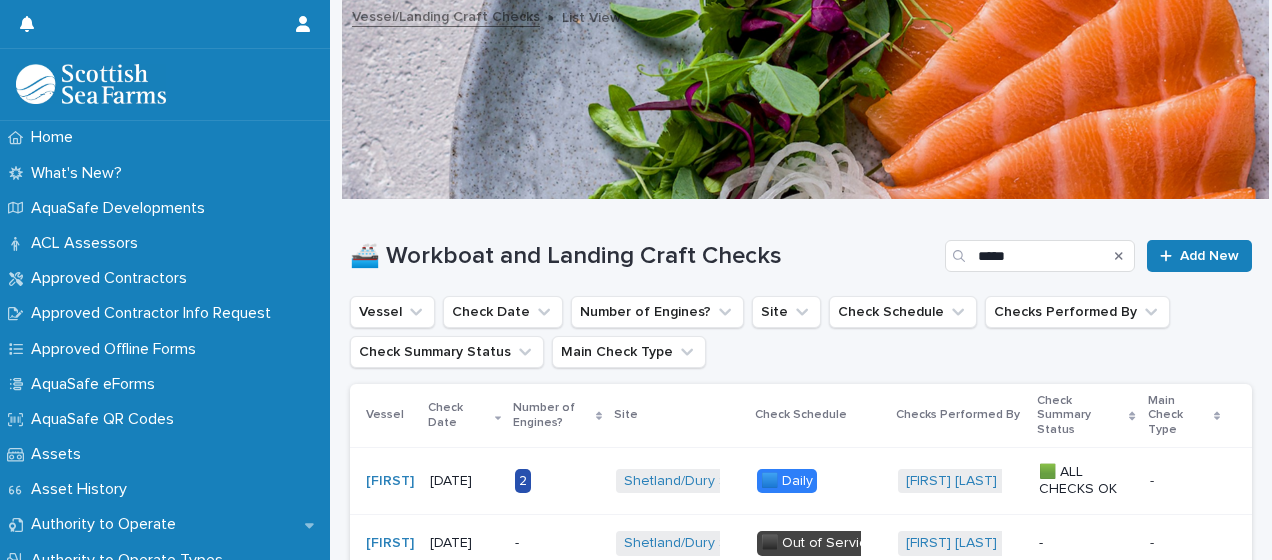 click on "🚢 Workboat and Landing Craft Checks ***** Add New" at bounding box center (801, 248) 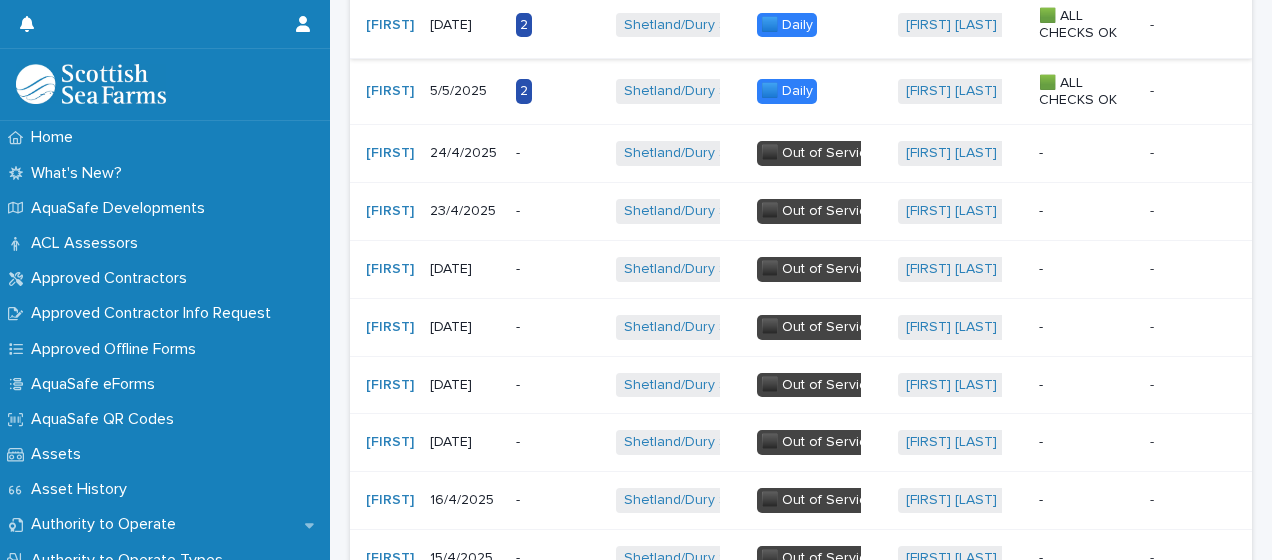 scroll, scrollTop: 976, scrollLeft: 0, axis: vertical 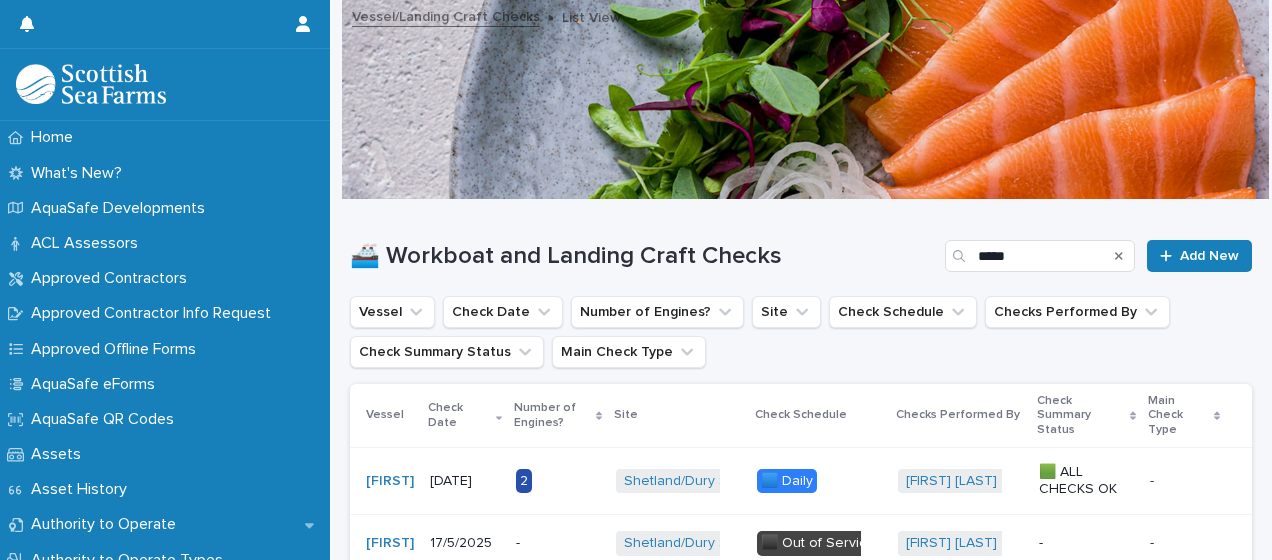 click on "🚢 Workboat and Landing Craft Checks ***** Add New" at bounding box center [801, 248] 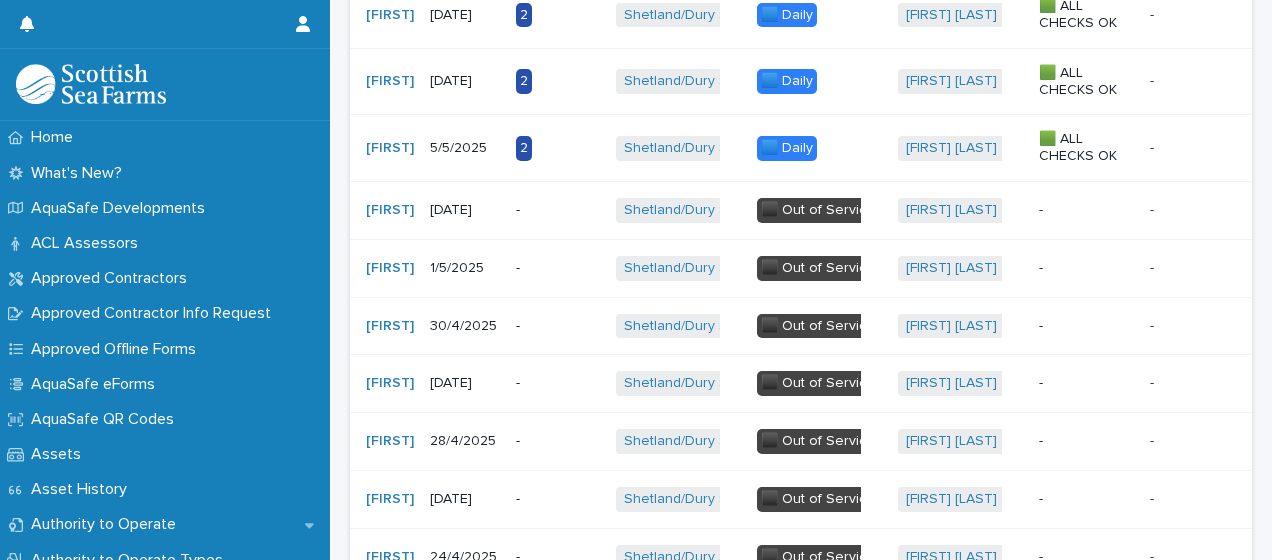 scroll, scrollTop: 976, scrollLeft: 0, axis: vertical 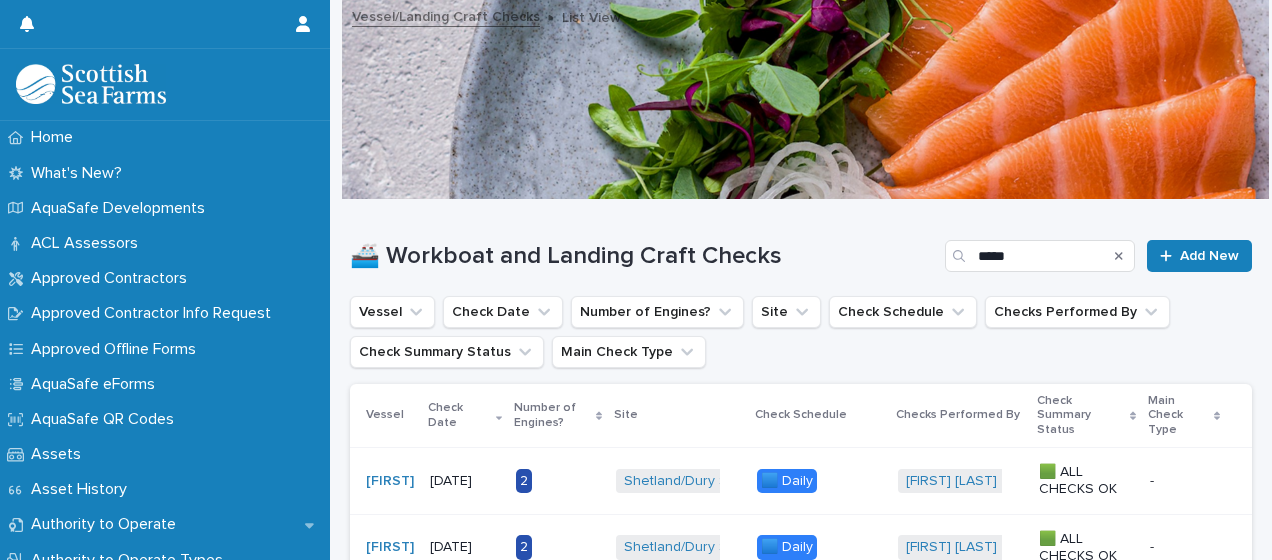 click on "🚢 Workboat and Landing Craft Checks" at bounding box center [643, 256] 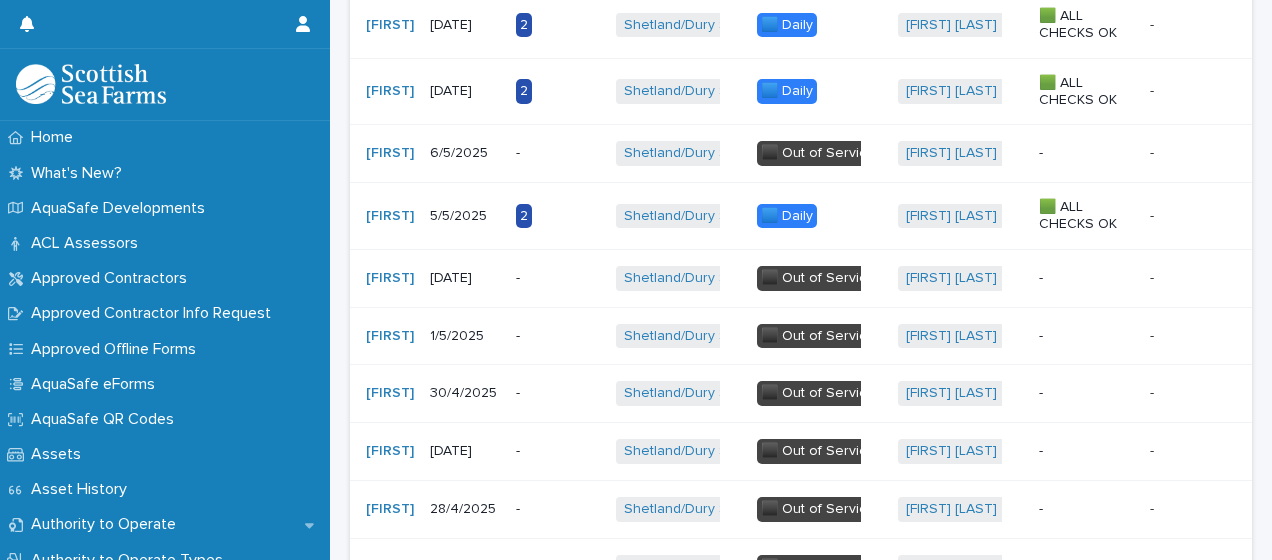 scroll, scrollTop: 975, scrollLeft: 0, axis: vertical 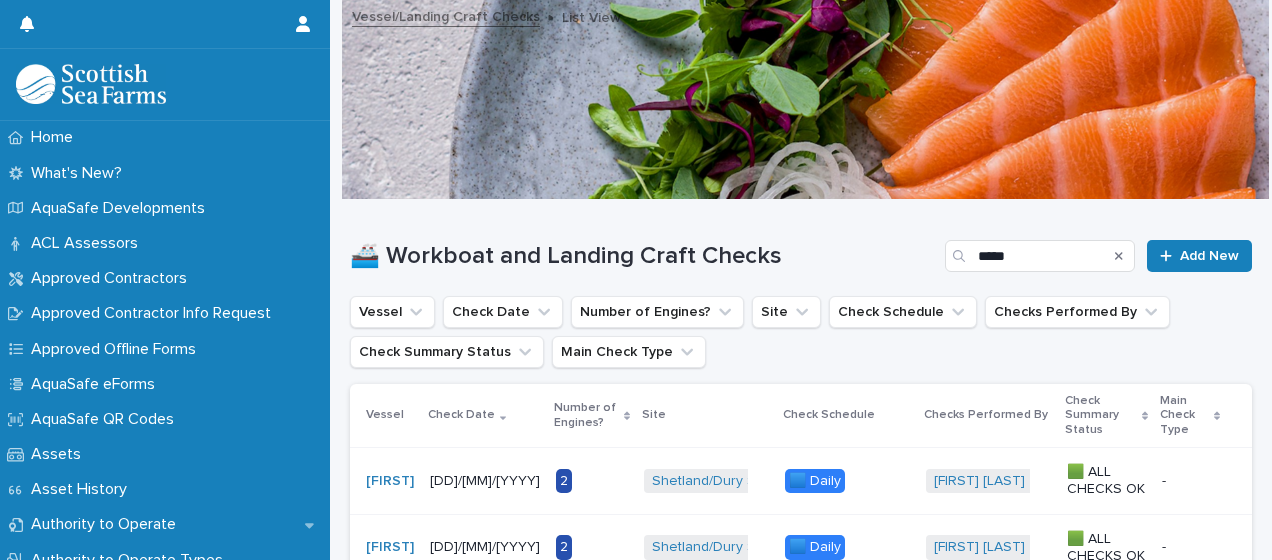click on "🚢 Workboat and Landing Craft Checks ***** Add New" at bounding box center [801, 248] 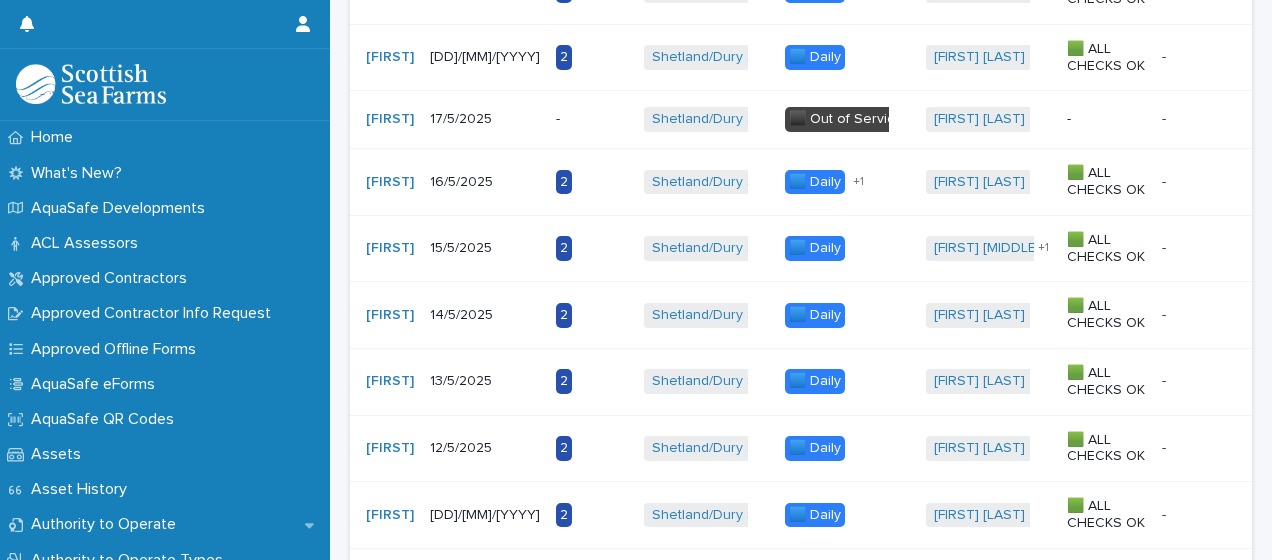 scroll, scrollTop: 980, scrollLeft: 0, axis: vertical 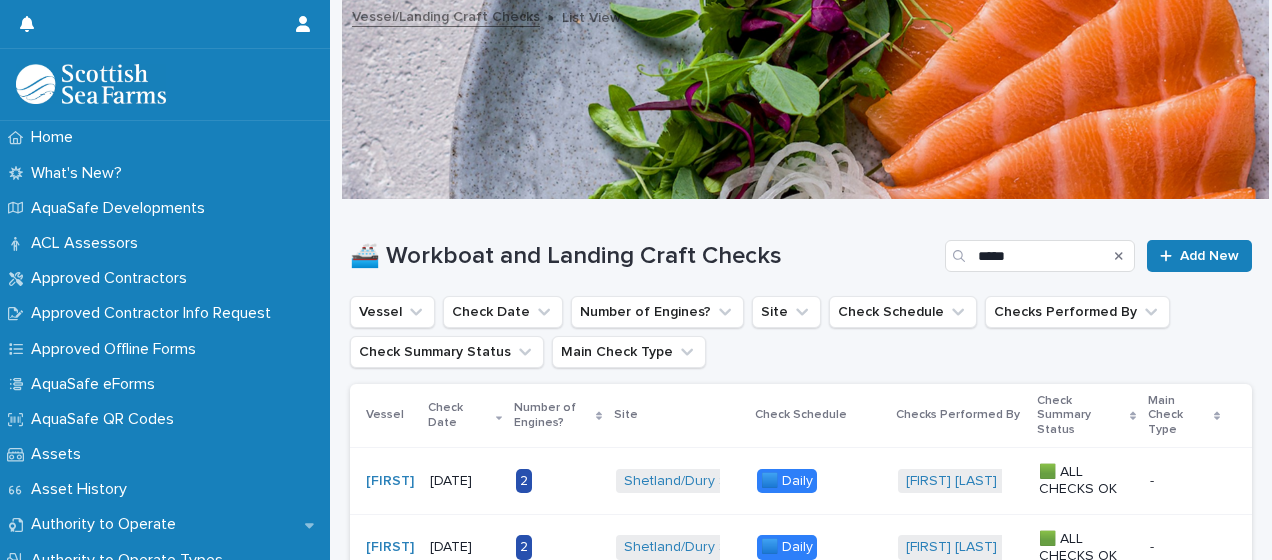 click on "🚢 Workboat and Landing Craft Checks" at bounding box center [643, 256] 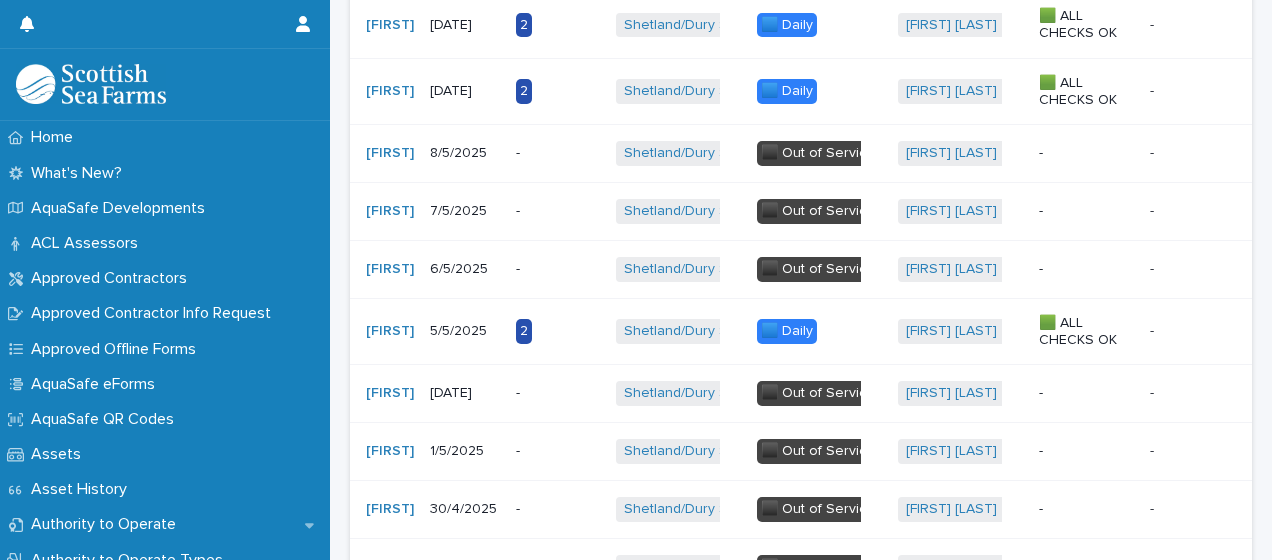 scroll, scrollTop: 940, scrollLeft: 0, axis: vertical 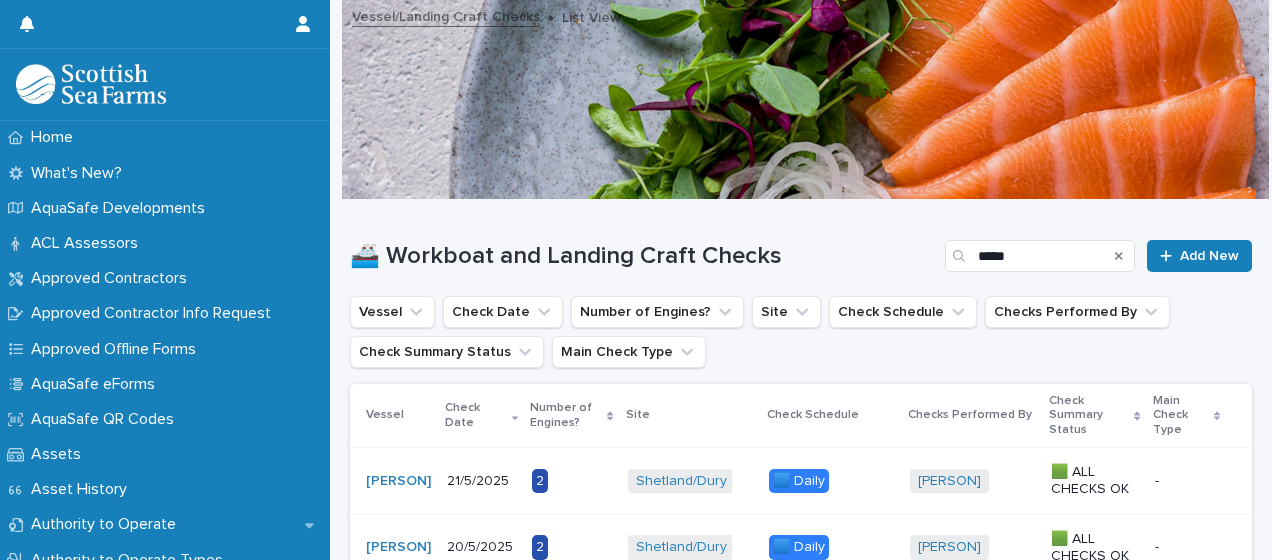 click on "Loading... Saving… Loading... Saving… 🚢 Workboat and Landing Craft Checks ***** Add New Vessel Check Date Number of Engines? Site Check Schedule Checks Performed By Check Summary Status Main Check Type Vessel Check Date Number of Engines? Site Check Schedule Checks Performed By Check Summary Status Main Check Type Sonja   21/5/2025 2 Shetland/Dury Shorebase   + 0 🟦 Daily + 0 Shaun Llewellyn   + 0 🟩 ALL CHECKS OK - -   Sonja   20/5/2025 2 Shetland/Dury Shorebase   + 0 🟦 Daily + 0 Shaun Llewellyn   + 0 🟩 ALL CHECKS OK - -   Sonja   17/5/2025 - Shetland/Dury Shorebase   + 0 ⬛️ Out of Service + 0 Sean McCaffrey   + 0 - - -   Sonja   16/5/2025 2 Shetland/Dury Shorebase   + 0 🟦 Daily 🟧 Weekly + 0 Michael Coleman   + 0 🟩 ALL CHECKS OK - -   Sonja   15/5/2025 2 Shetland/Dury Shorebase   + 0 🟦 Daily + 0 Stephen J Leask   Sean McCaffrey   + 0 🟩 ALL CHECKS OK - -   Sonja   14/5/2025 2 Shetland/Dury Shorebase   + 0 🟦 Daily + 0 Charlie McDermott   + 0 🟩 ALL CHECKS OK - -" at bounding box center (801, 1324) 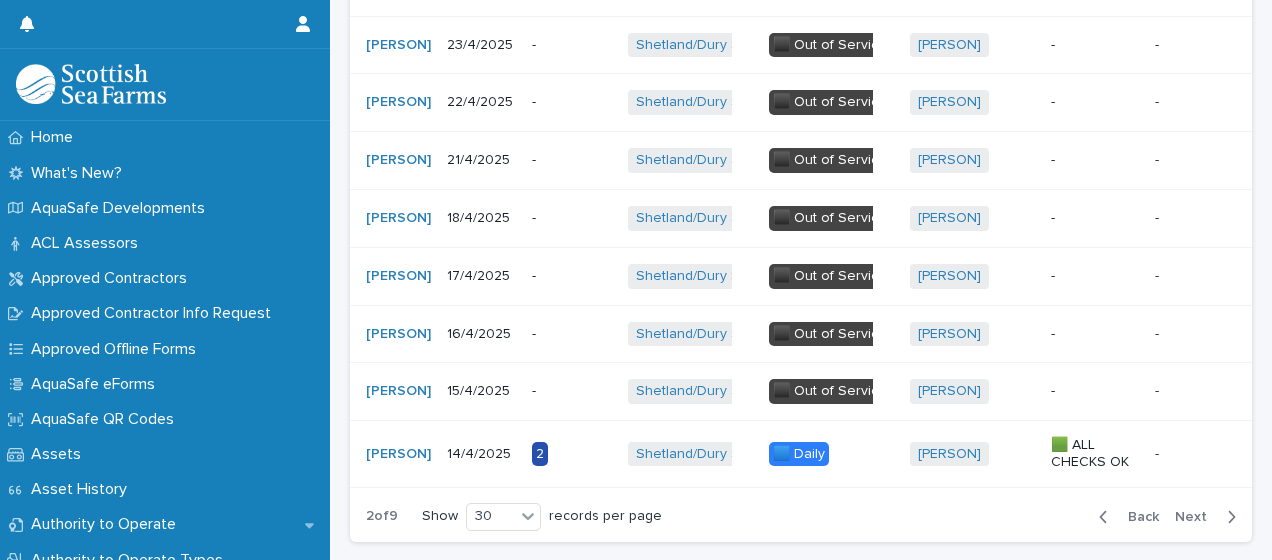 scroll, scrollTop: 1810, scrollLeft: 0, axis: vertical 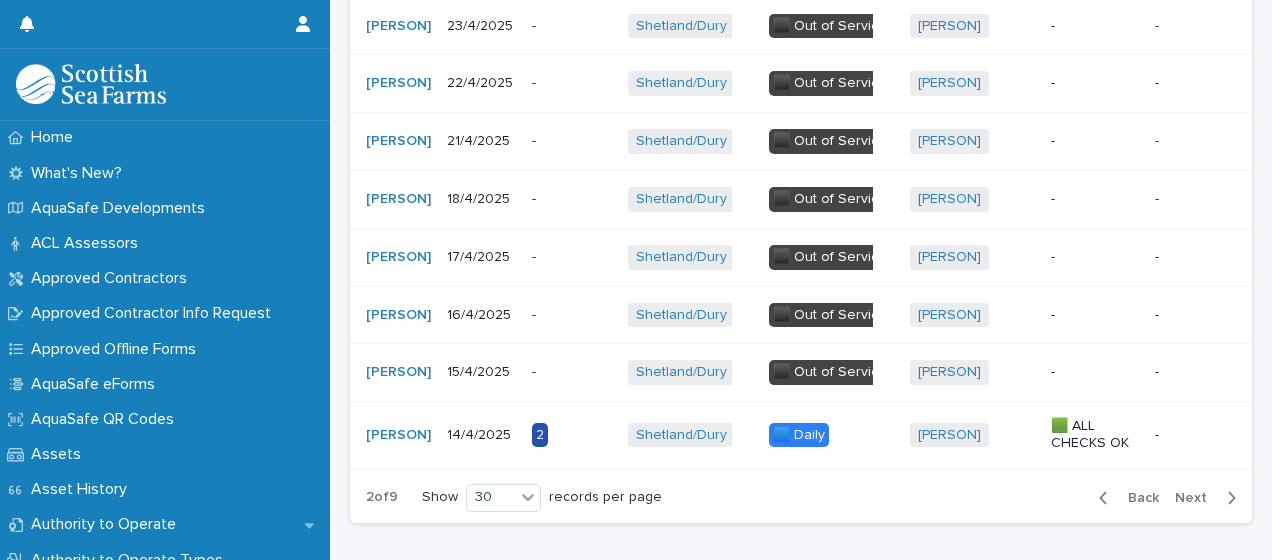 click on "Back" at bounding box center (1137, 498) 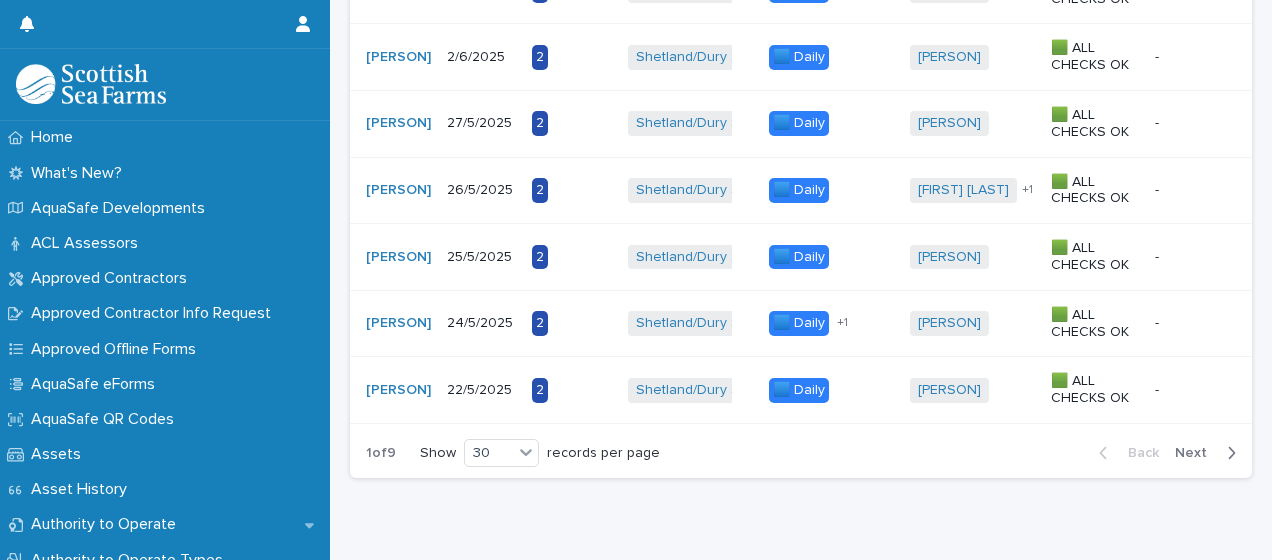 scroll, scrollTop: 1982, scrollLeft: 0, axis: vertical 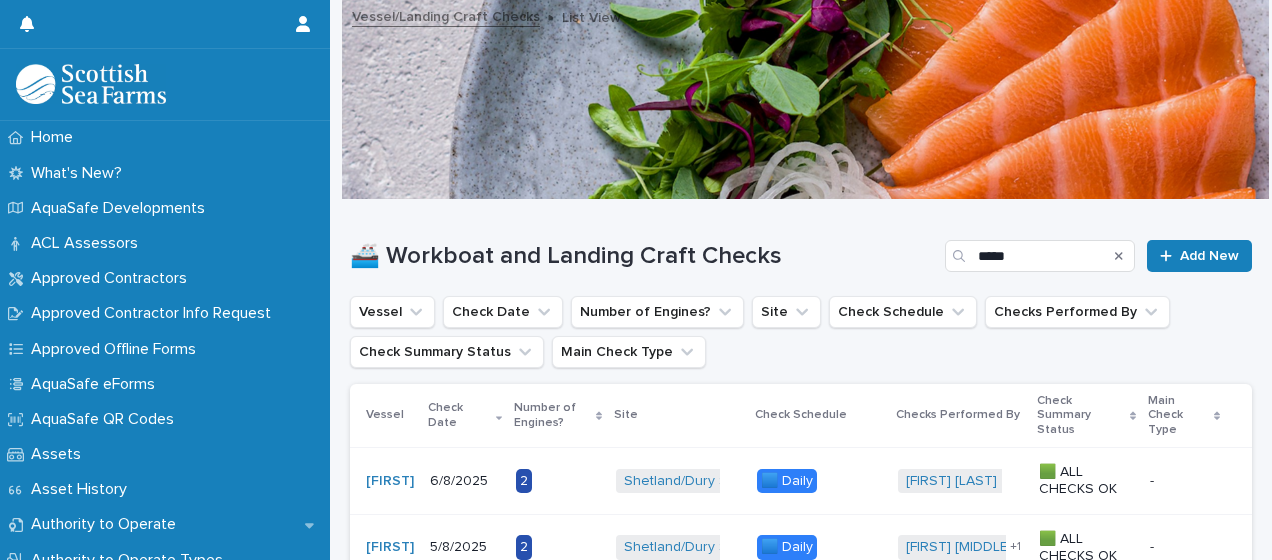 click on "Vessel Check Date Number of Engines? Site Check Schedule Checks Performed By Check Summary Status Main Check Type" at bounding box center [801, 332] 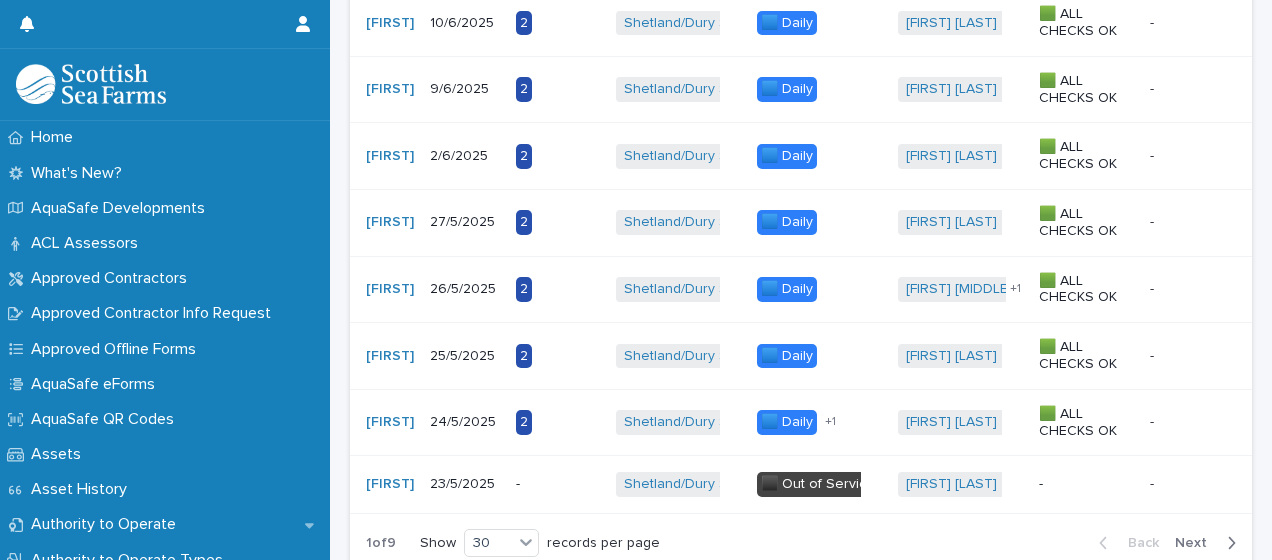 scroll, scrollTop: 1920, scrollLeft: 0, axis: vertical 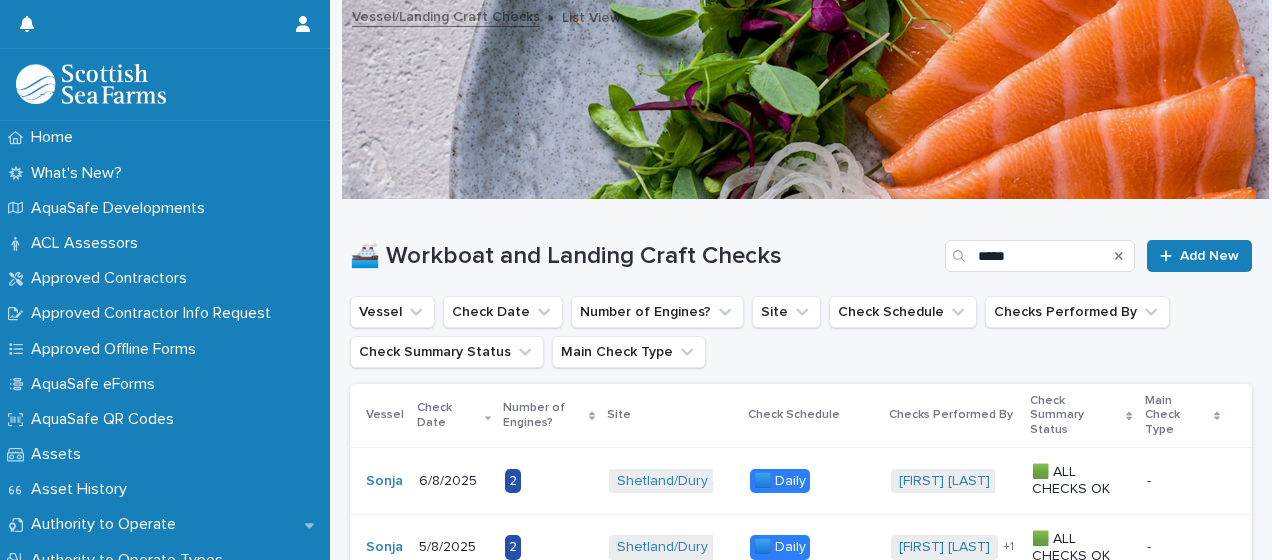 click on "🚢 Workboat and Landing Craft Checks ***** Add New" at bounding box center (801, 248) 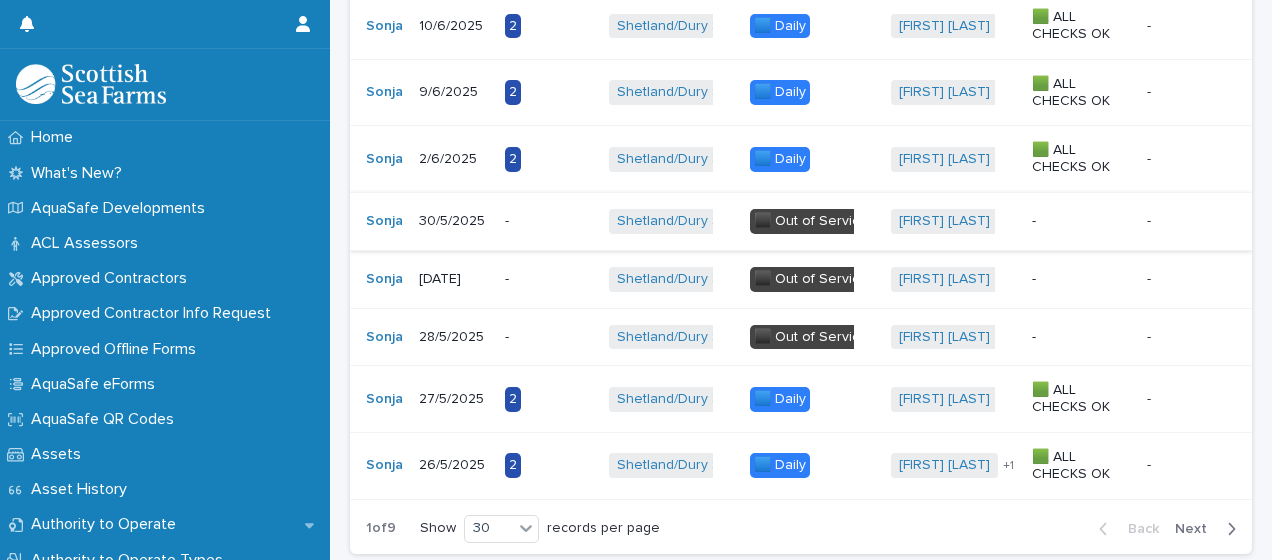 scroll, scrollTop: 1880, scrollLeft: 0, axis: vertical 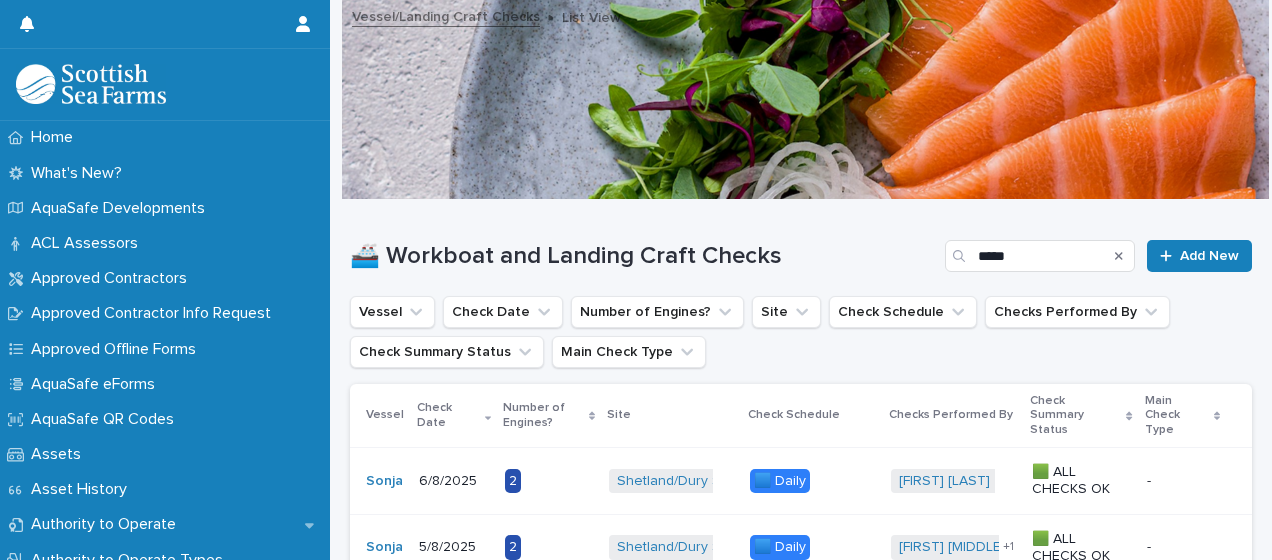 click on "🚢 Workboat and Landing Craft Checks" at bounding box center (643, 256) 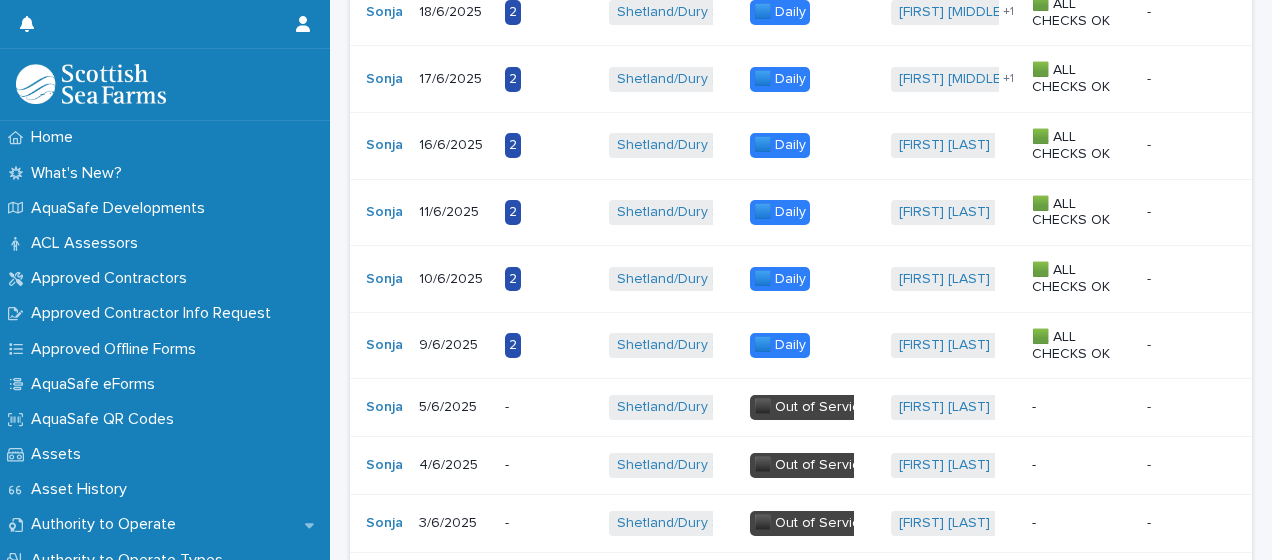 scroll, scrollTop: 1640, scrollLeft: 0, axis: vertical 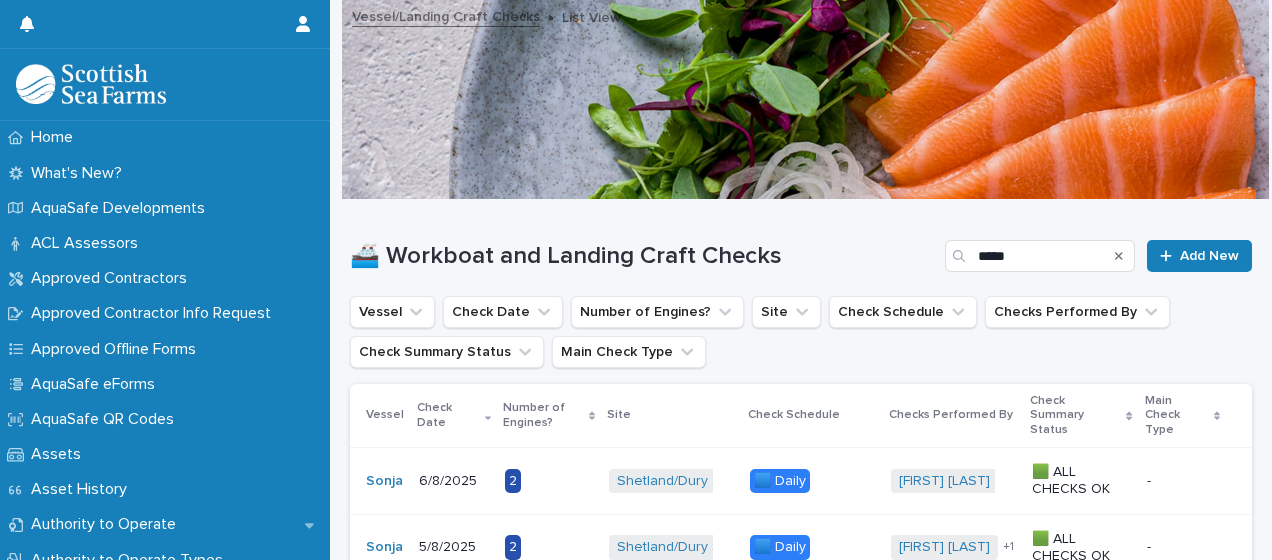 click on "🚢 Workboat and Landing Craft Checks" at bounding box center (643, 256) 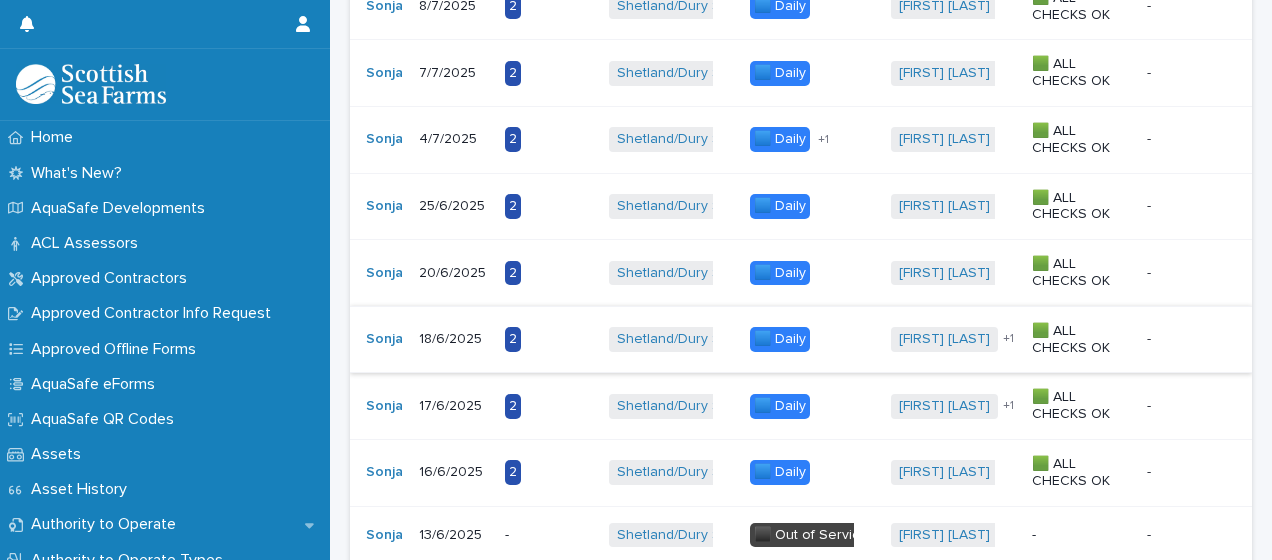 scroll, scrollTop: 1310, scrollLeft: 0, axis: vertical 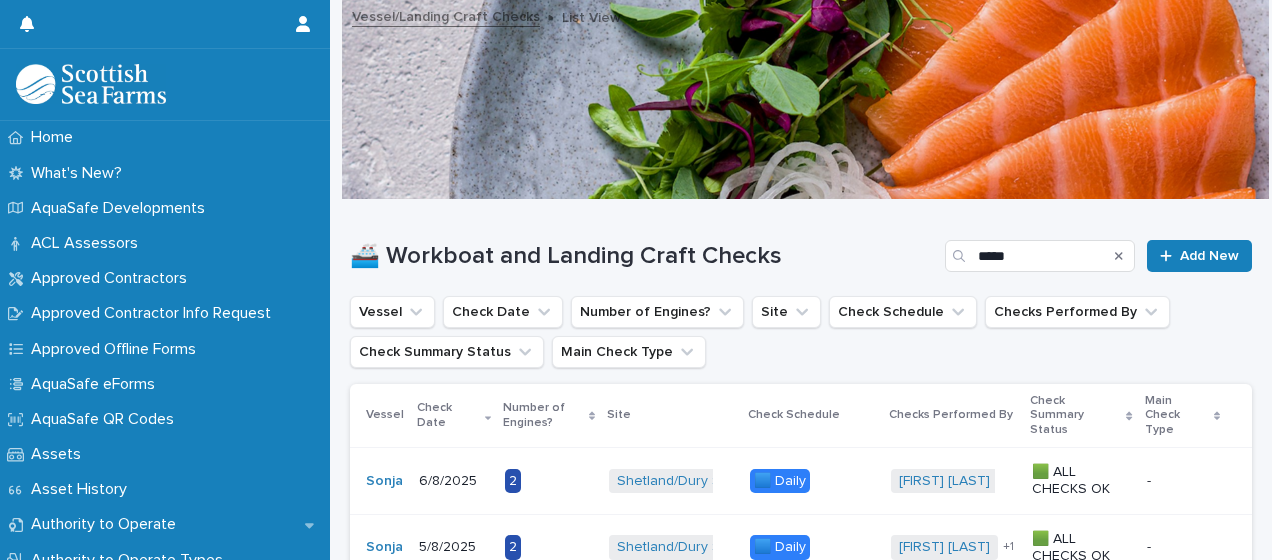 click on "🚢 Workboat and Landing Craft Checks" at bounding box center [643, 256] 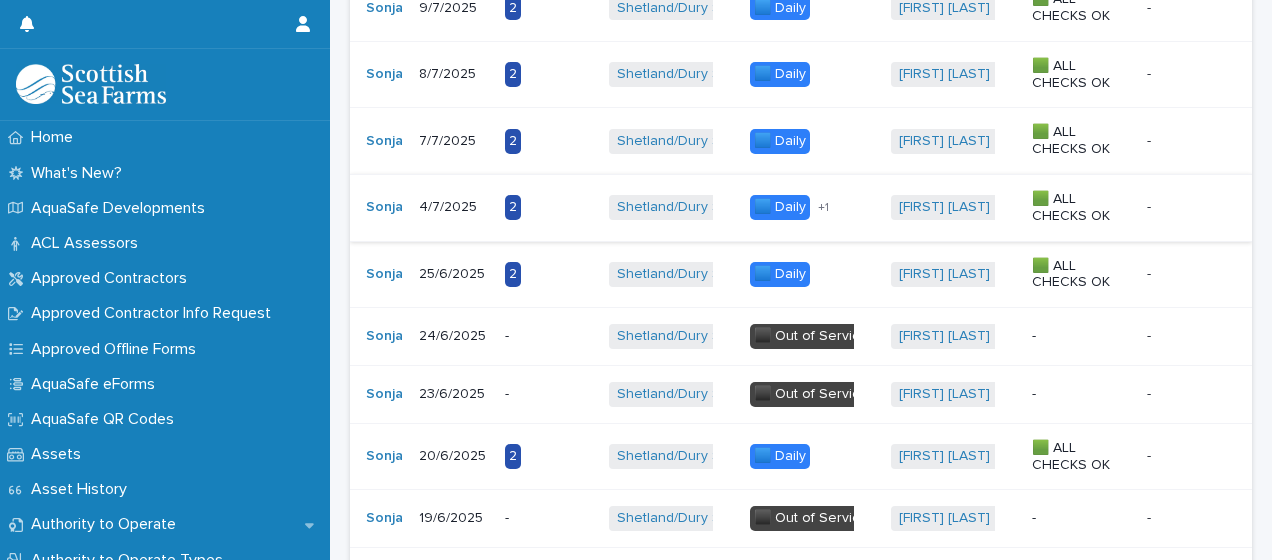 scroll, scrollTop: 1270, scrollLeft: 0, axis: vertical 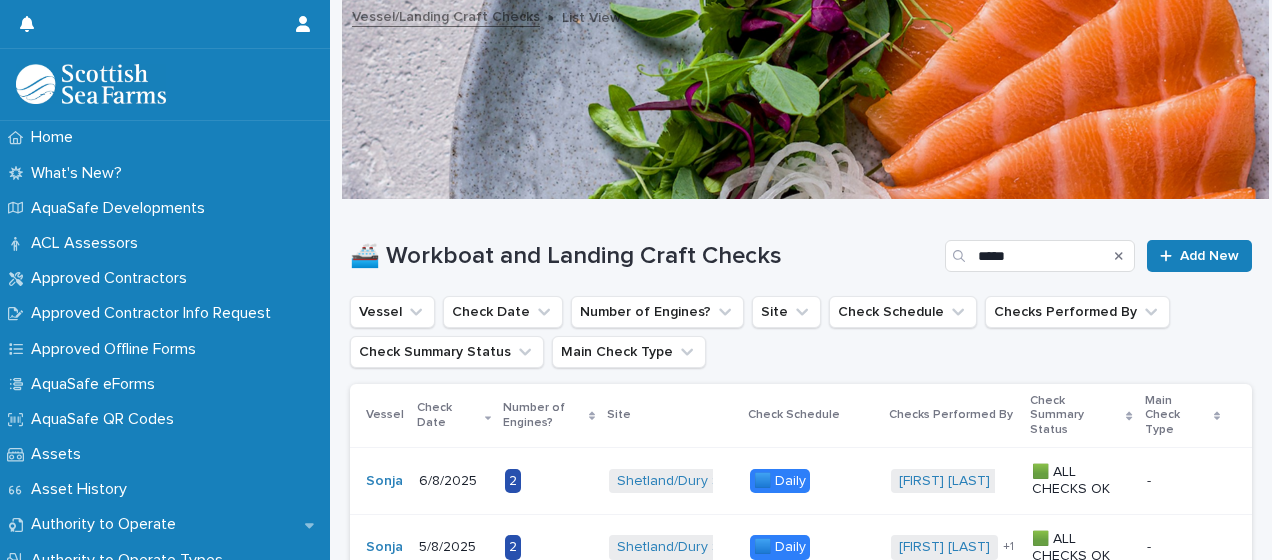click on "🚢 Workboat and Landing Craft Checks ***** Add New Vessel Check Date Number of Engines? Site Check Schedule Checks Performed By Check Summary Status Main Check Type Vessel Check Date Number of Engines? Site Check Schedule Checks Performed By Check Summary Status Main Check Type [PERSON]   [DATE] [NUMBER] [LOCATION]   + 0 🟦 Daily + 0 [PERSON]   + 0 🟩 ALL CHECKS OK - -   [PERSON]   [DATE] [NUMBER] [LOCATION]   + 0 🟦 Daily + 0 [PERSON]   [PERSON]   + 0 🟩 ALL CHECKS OK - -   [PERSON]   [DATE] [NUMBER] [LOCATION]   + 0 🟦 Daily + 0 [PERSON]   [PERSON]   + 0 🟩 ALL CHECKS OK - -   [PERSON]   [DATE] [NUMBER] [LOCATION]   + 0 🟦 Daily 🟧 Weekly + 0 [PERSON]   + 0 🟥 ISSUES FOUND - -   [PERSON]   [DATE] [NUMBER] [LOCATION]   + 0 🟦 Daily + 0 [PERSON]   + 0 🟩 ALL CHECKS OK - -   [PERSON]   [DATE] [NUMBER] [LOCATION]   + 0 🟦 Daily + 0 [FIRST] [LAST]   [PERSON]   + 0 🟥 ISSUES FOUND - -   [PERSON]   [DATE]" at bounding box center (801, 1331) 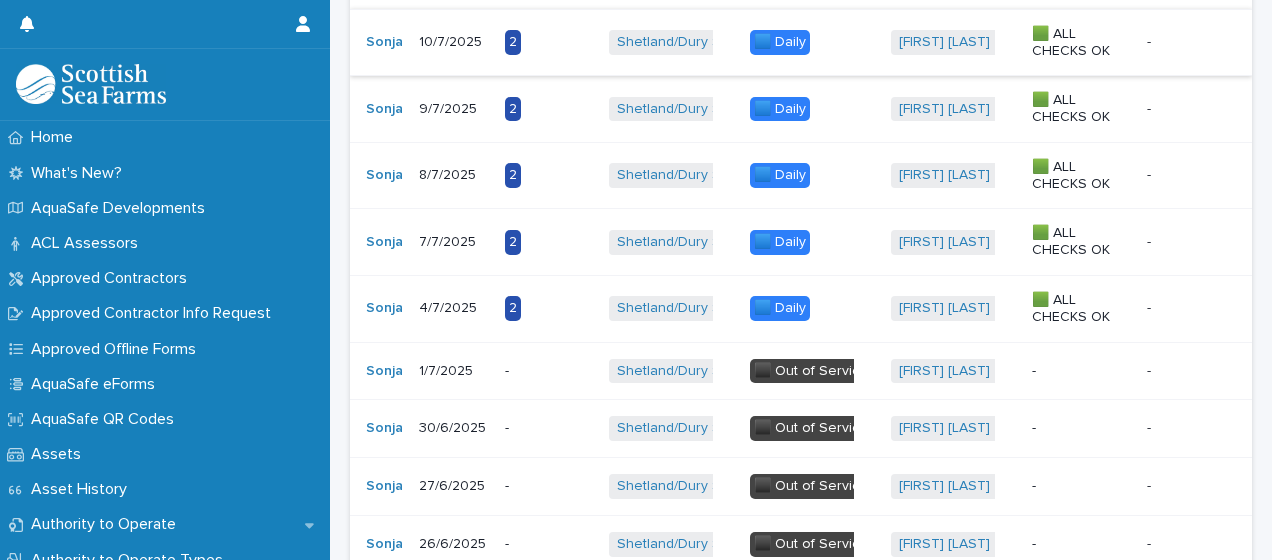 scroll, scrollTop: 1166, scrollLeft: 0, axis: vertical 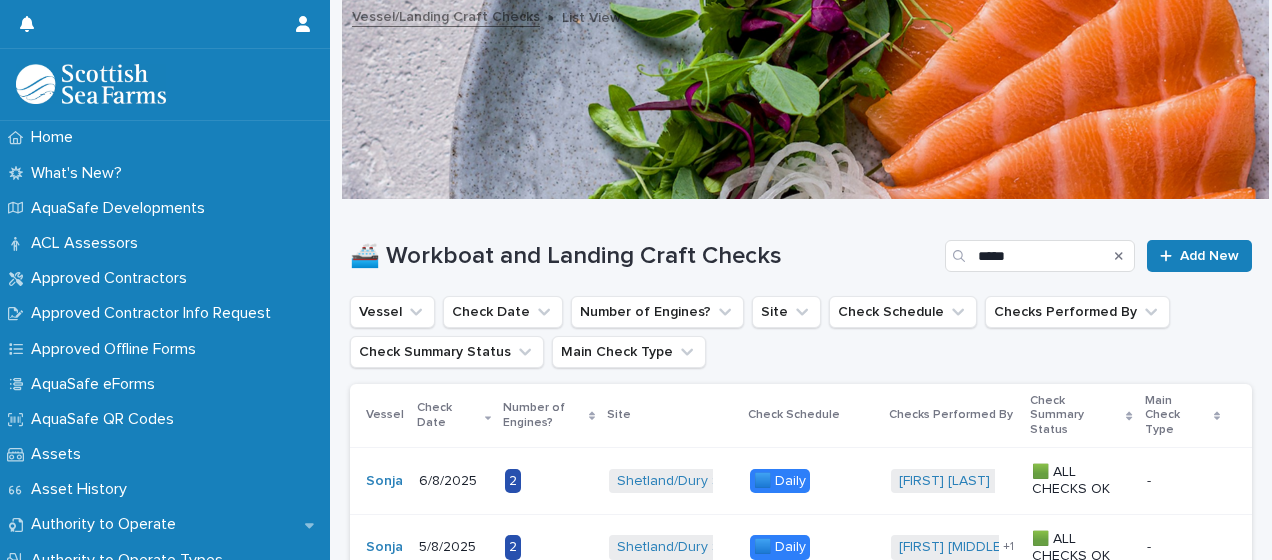 click on "🚢 Workboat and Landing Craft Checks ***** Add New" at bounding box center (801, 248) 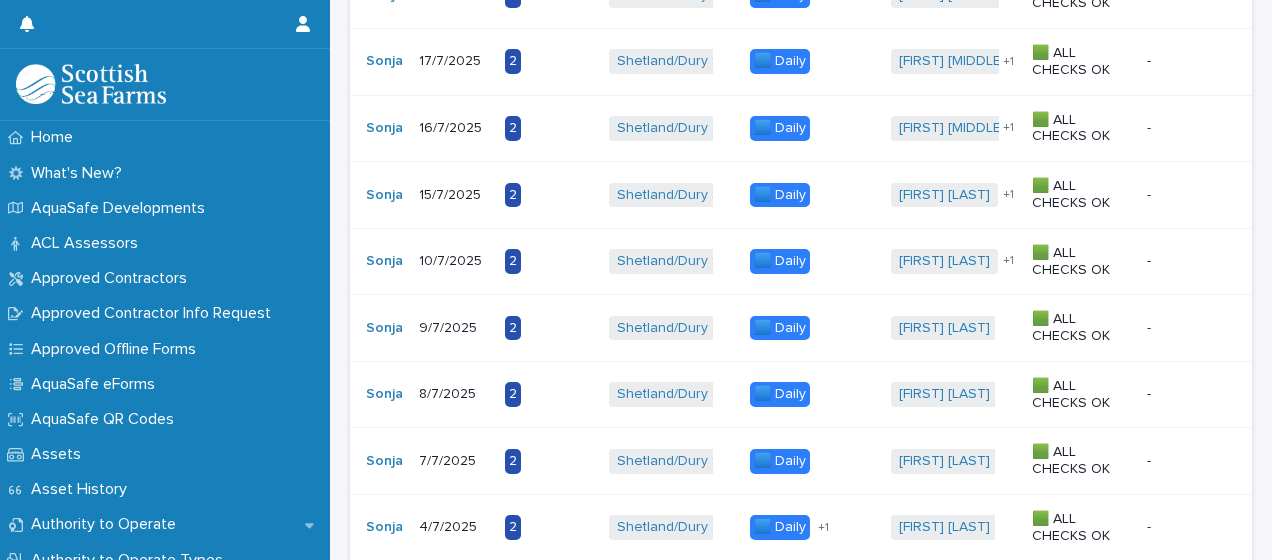 scroll, scrollTop: 980, scrollLeft: 0, axis: vertical 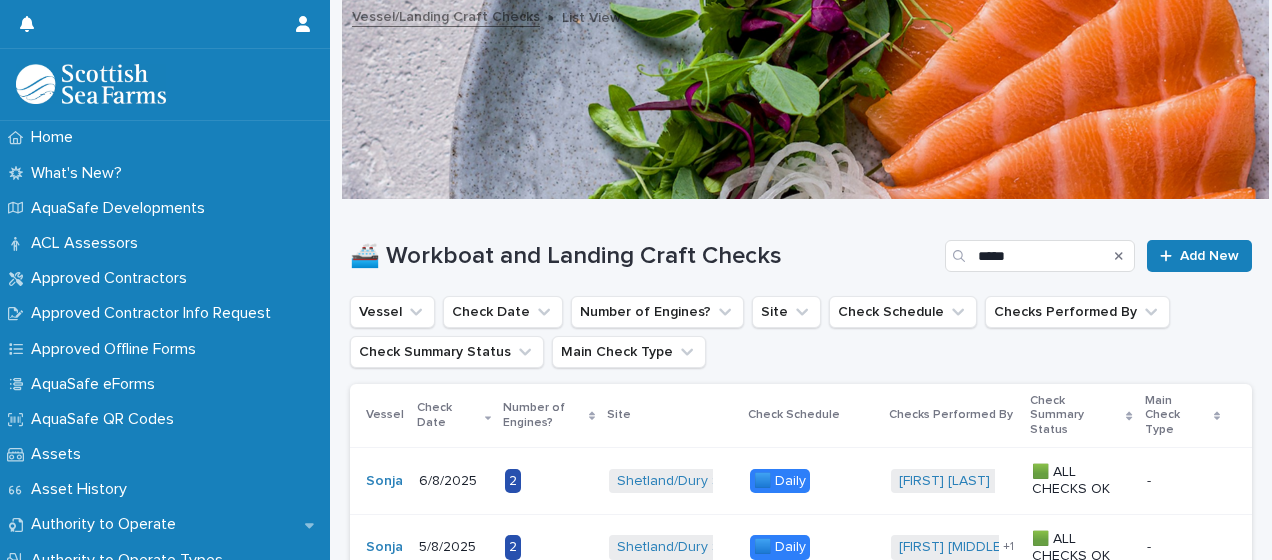 click on "Vessel Check Date Number of Engines? Site Check Schedule Checks Performed By Check Summary Status Main Check Type" at bounding box center [801, 332] 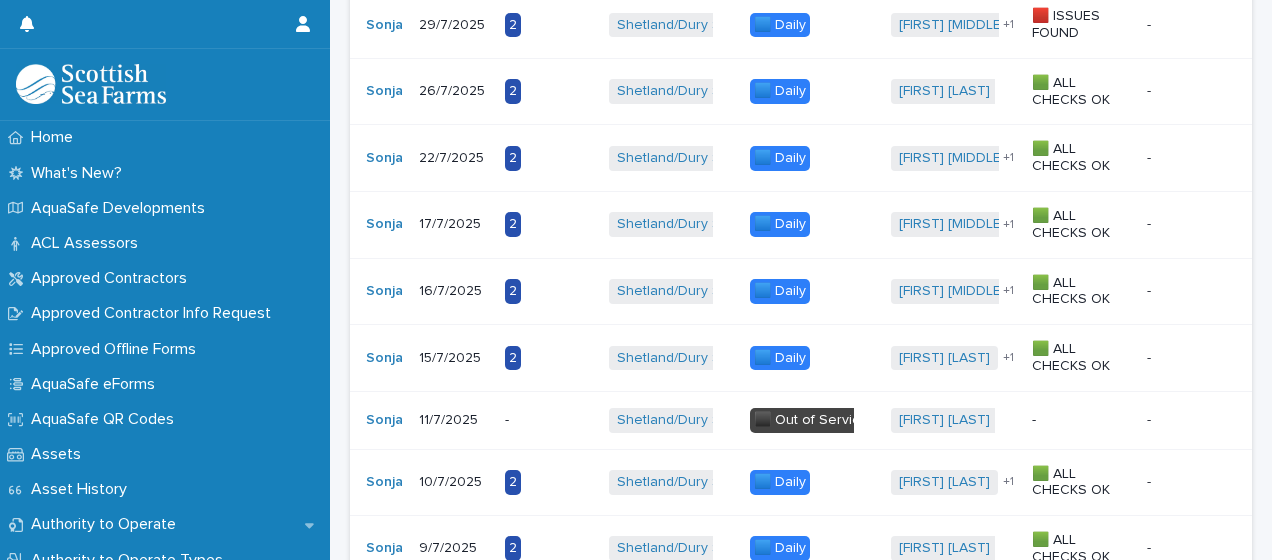 scroll, scrollTop: 800, scrollLeft: 0, axis: vertical 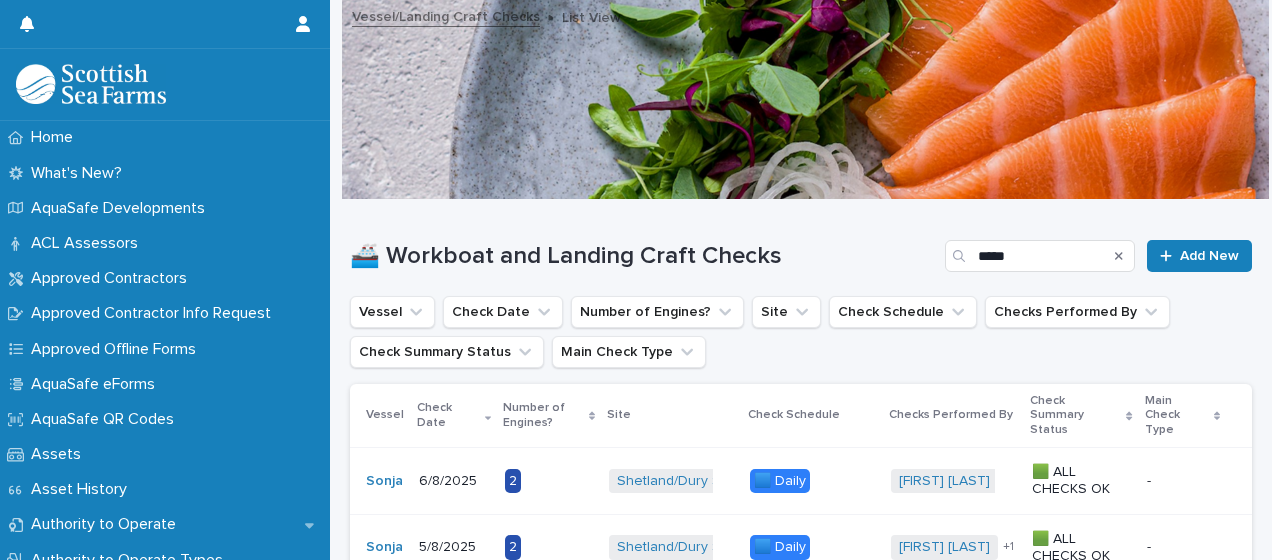 click on "🚢 Workboat and Landing Craft Checks ***** Add New" at bounding box center [801, 248] 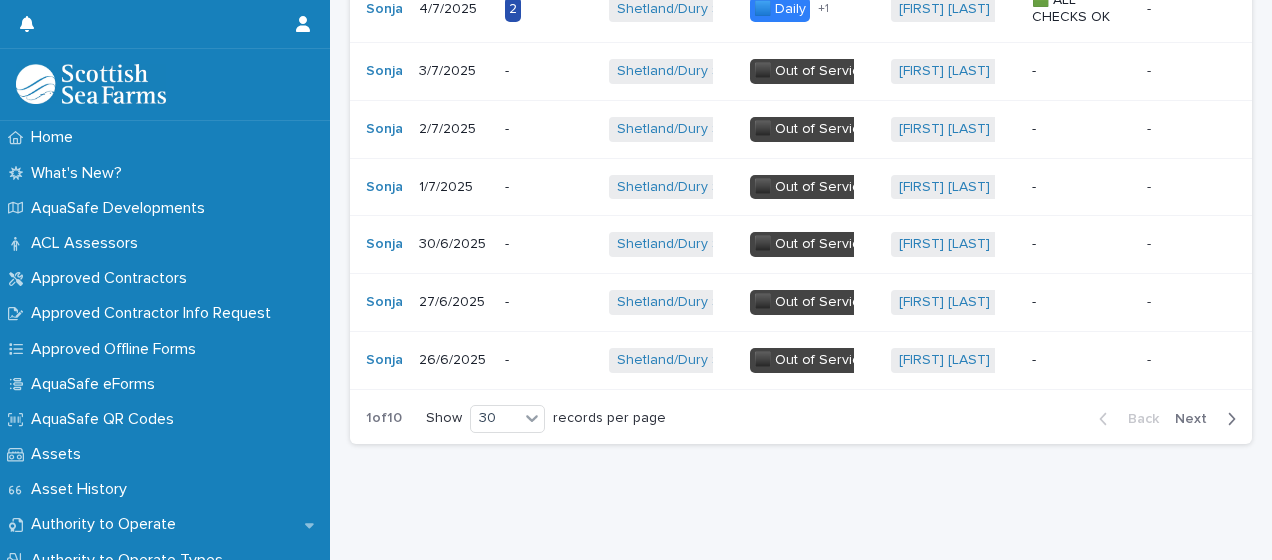 scroll, scrollTop: 0, scrollLeft: 0, axis: both 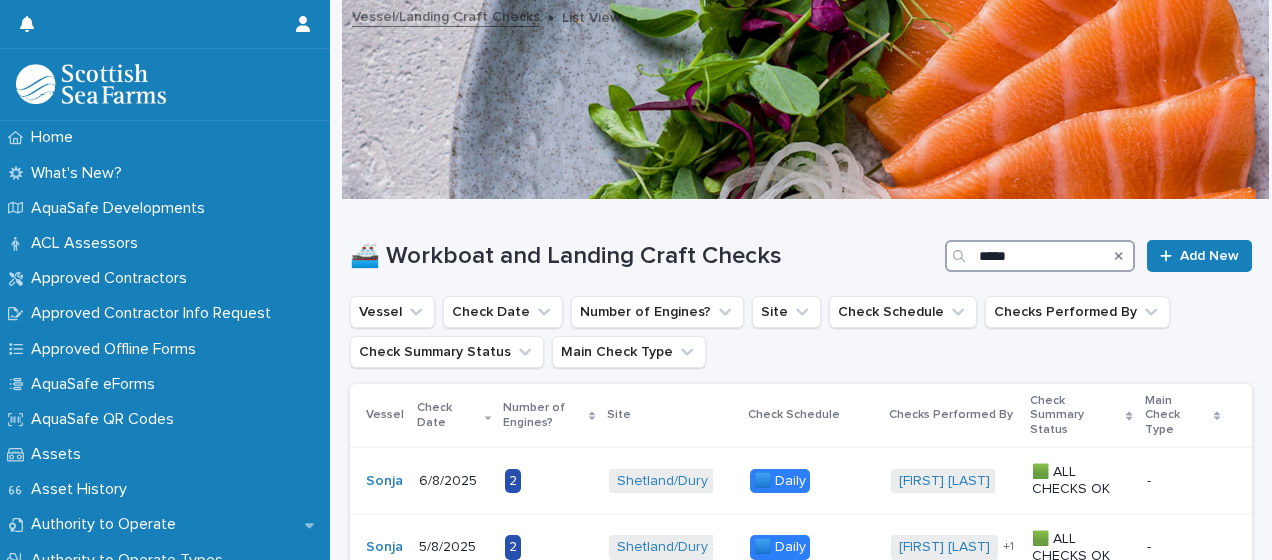 click on "*****" at bounding box center (1040, 256) 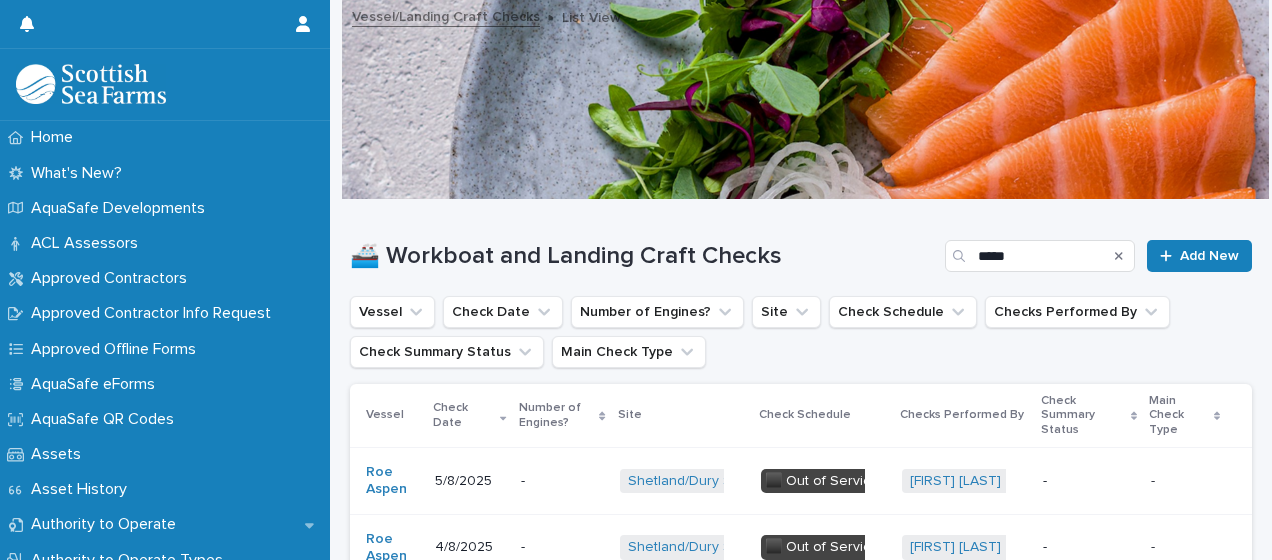 click on "🚢 Workboat and Landing Craft Checks" at bounding box center (643, 256) 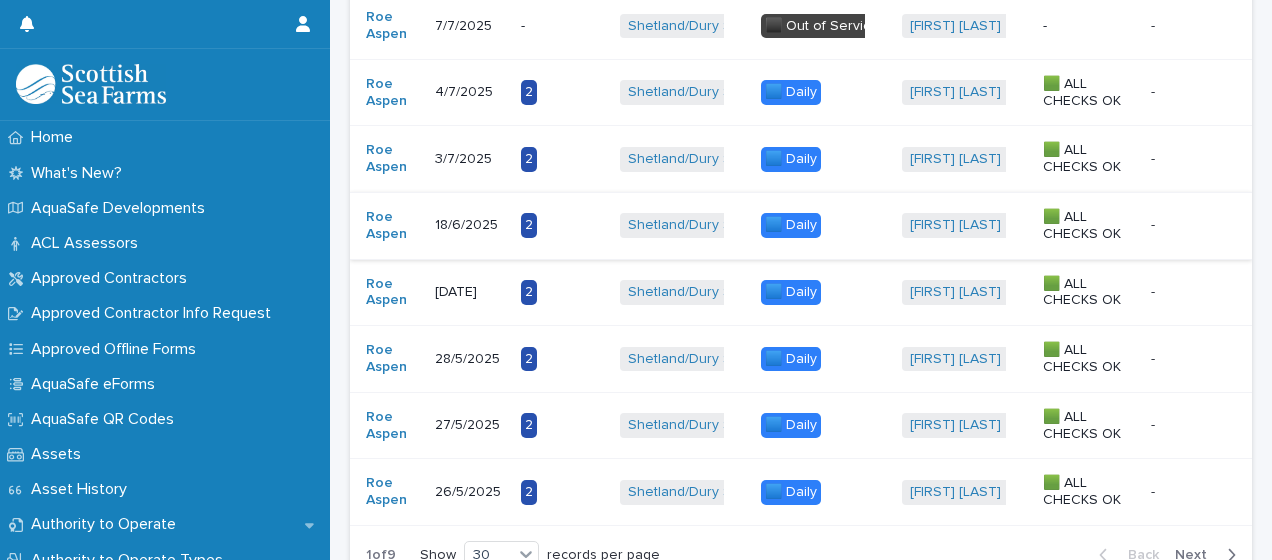 scroll, scrollTop: 1880, scrollLeft: 0, axis: vertical 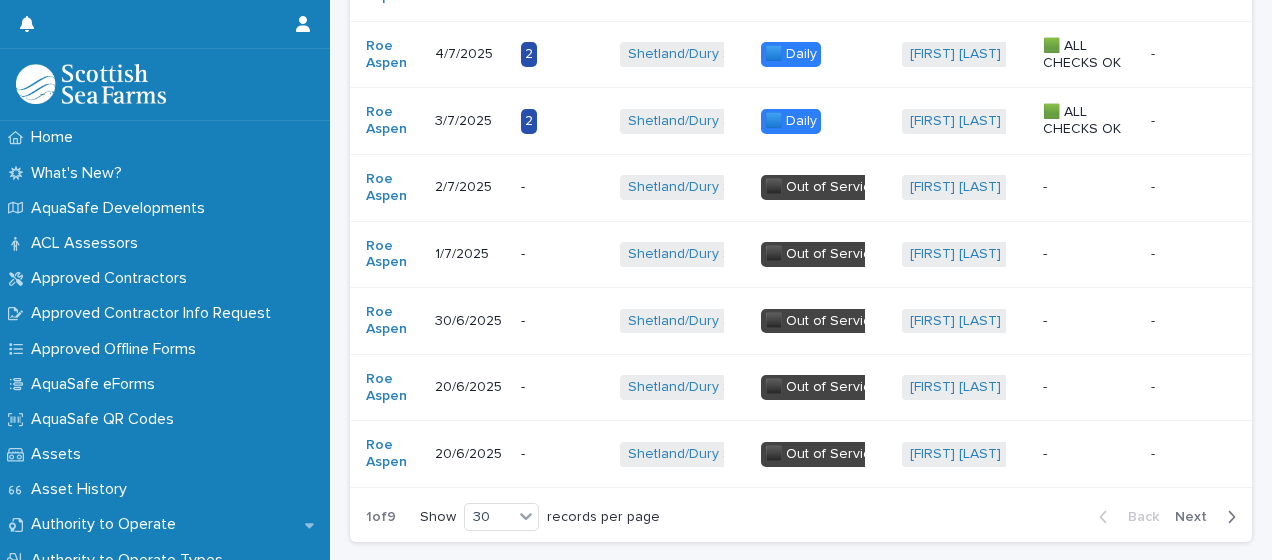 click on "-" at bounding box center [562, 387] 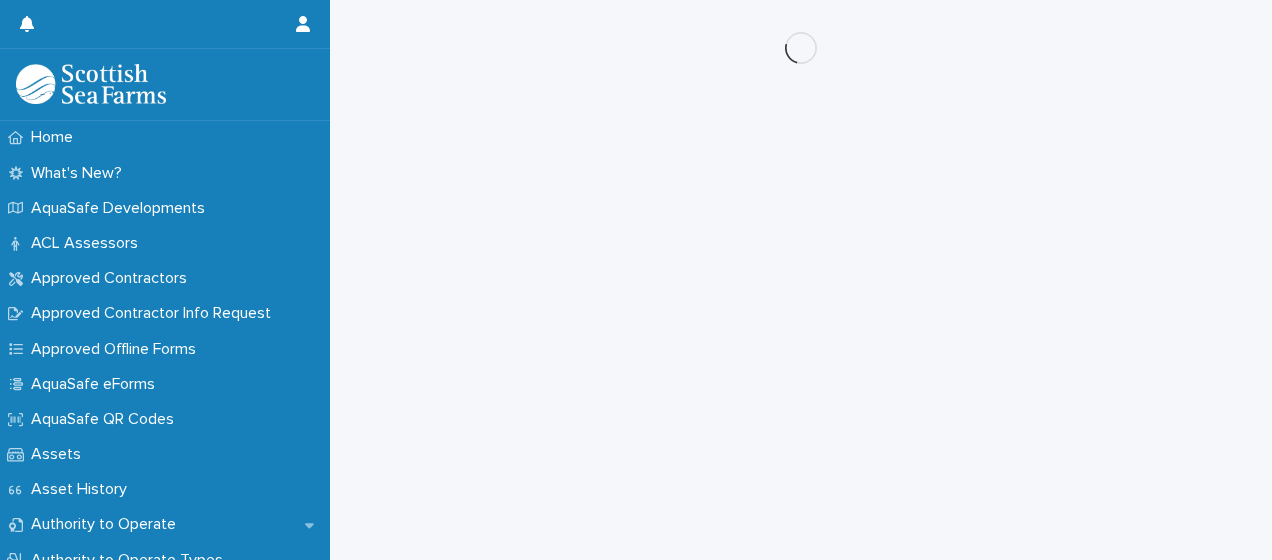 scroll, scrollTop: 0, scrollLeft: 0, axis: both 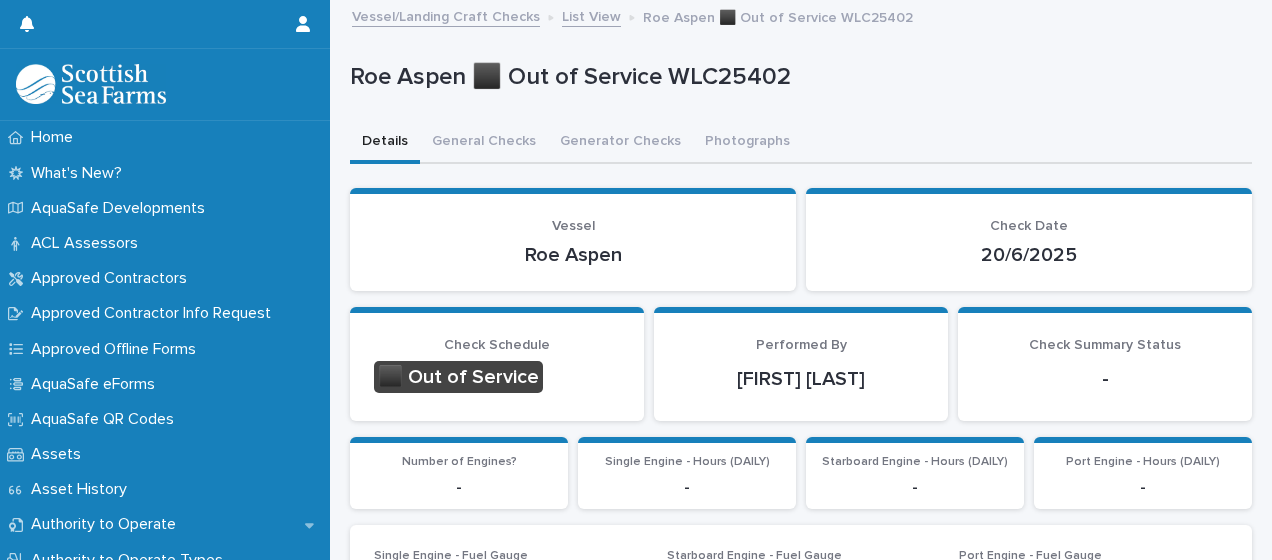 click on "Details General Checks Generator Checks Photographs Loading... Saving… Loading... Saving… Loading... Saving… Vessel Roe Aspen Check Date [DATE] Loading... Saving… Check Schedule ⬛️ Out of Service Performed By [FIRST] [LAST] Check Summary Status - Loading... Saving… Number of Engines? - Single Engine - Hours (DAILY) - Starboard Engine - Hours (DAILY) - Port Engine - Hours (DAILY) - Loading... Saving… Single Engine - Fuel Gauge - Starboard Engine - Fuel Gauge - Port Engine - Fuel Gauge - Loading... Saving… Generator Engine Hours (DAILY) - Generator Oil Levels - Generator Coolant Levels - Loading... Saving… Out of Service Reason Vessel Not Used Check Summary Status - Comments - Photographs/Evidence - Vessel Roe Aspen Site [REGION] Checks Performed By [FIRST] [LAST] Notify - Can't display tree at index 3 Can't display tree at index 6 Can't display tree at index 5" at bounding box center [801, 766] 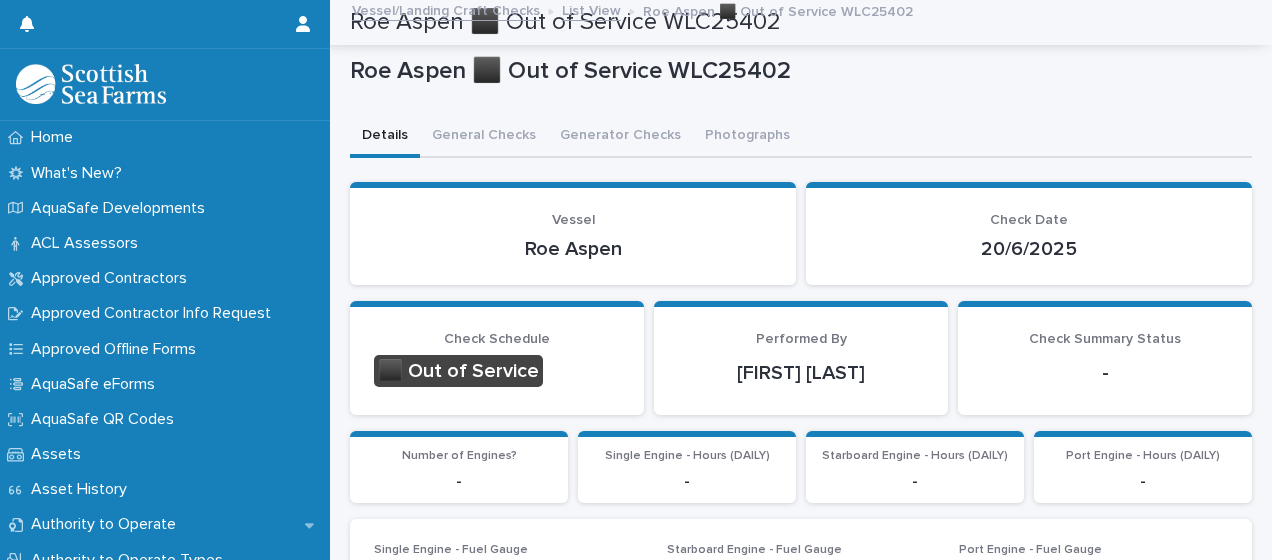 scroll, scrollTop: 0, scrollLeft: 0, axis: both 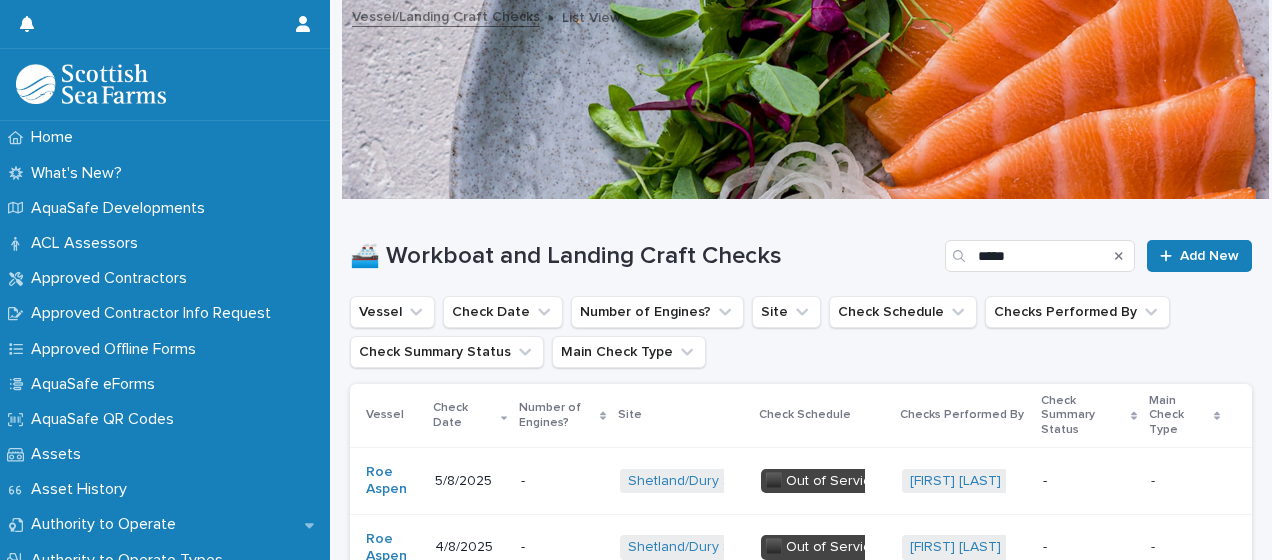 click on "🚢 Workboat and Landing Craft Checks ***** Add New" at bounding box center (801, 248) 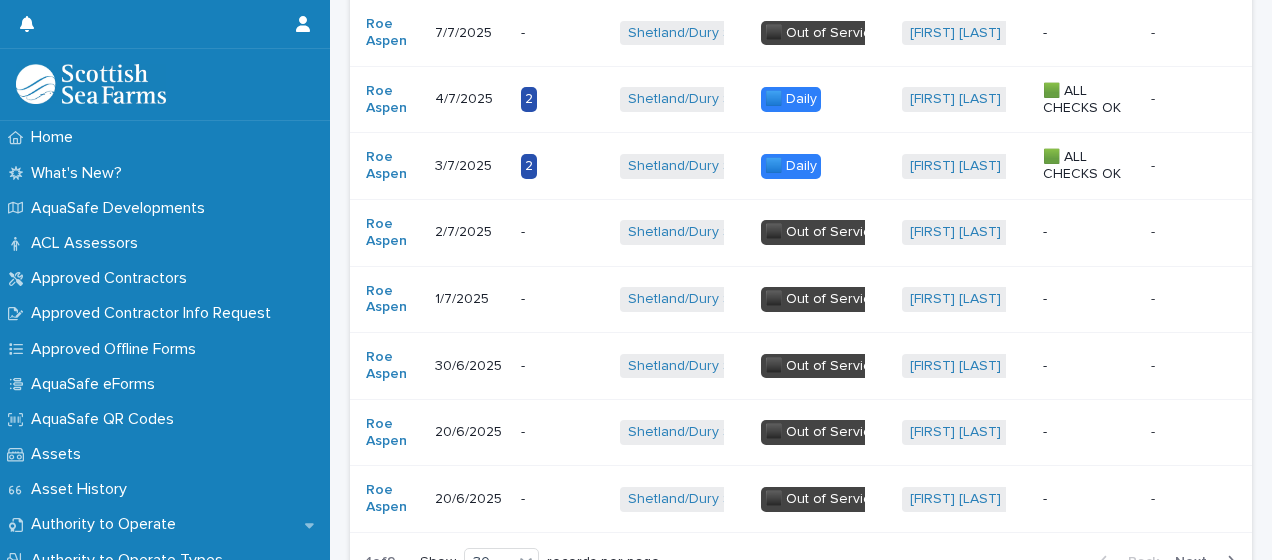 scroll, scrollTop: 1960, scrollLeft: 0, axis: vertical 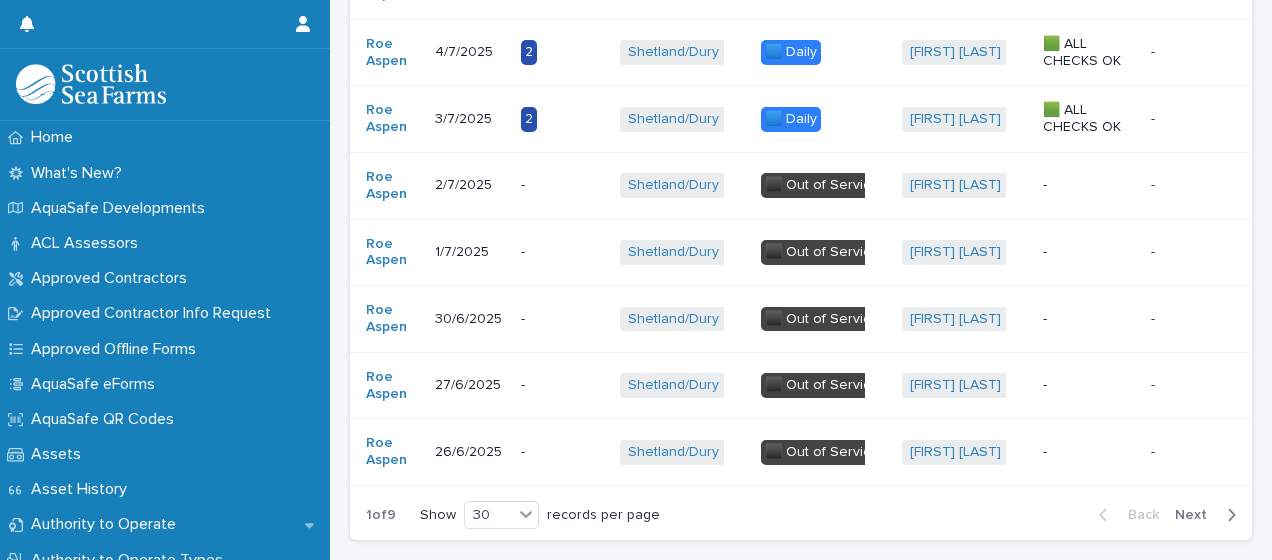 click on "Roe Aspen" at bounding box center [388, 252] 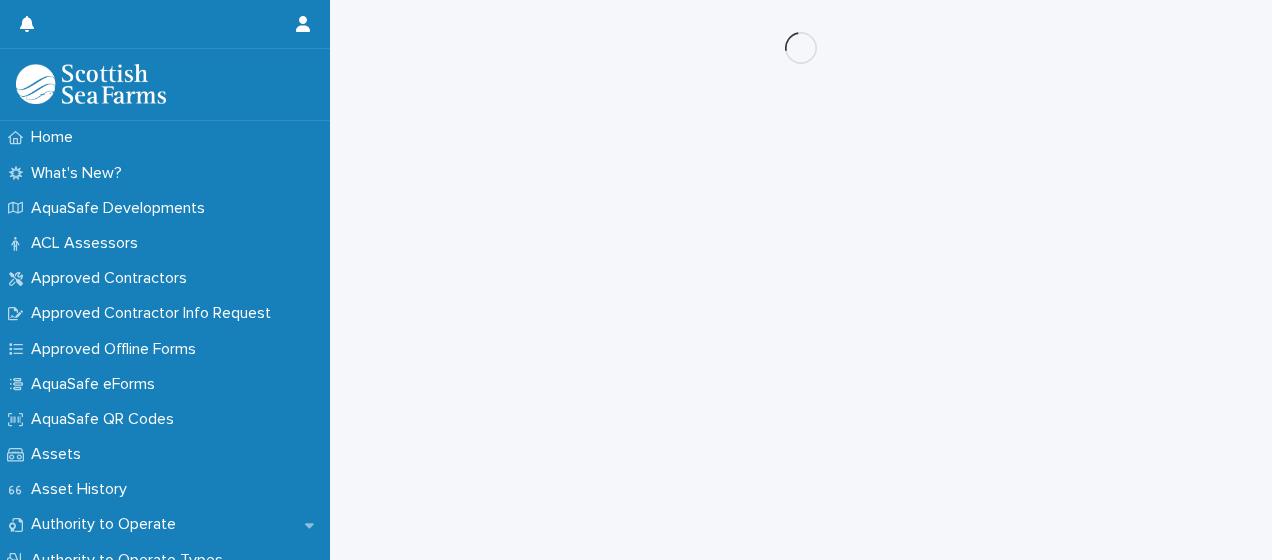 scroll, scrollTop: 0, scrollLeft: 0, axis: both 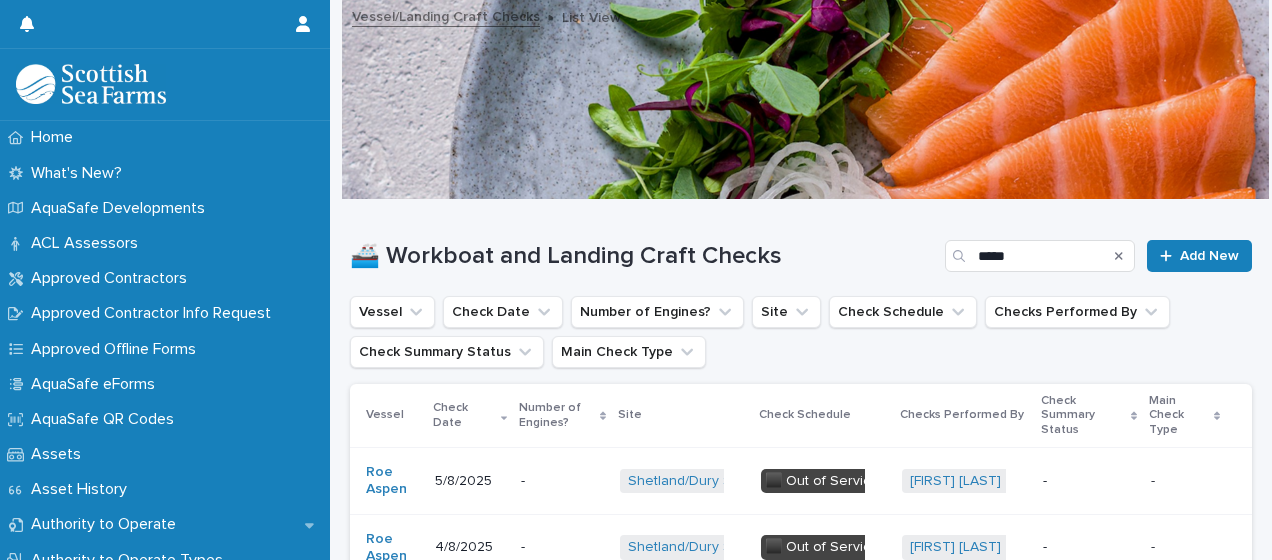 click on "Vessel Check Date Number of Engines? Site Check Schedule Checks Performed By Check Summary Status Main Check Type" at bounding box center [801, 332] 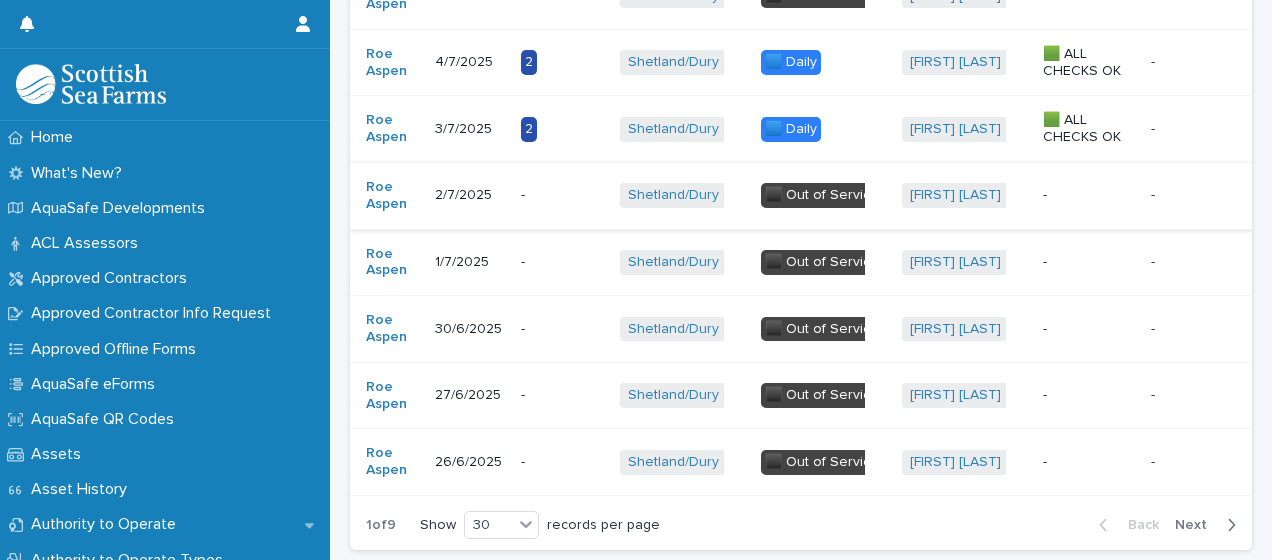 scroll, scrollTop: 1960, scrollLeft: 0, axis: vertical 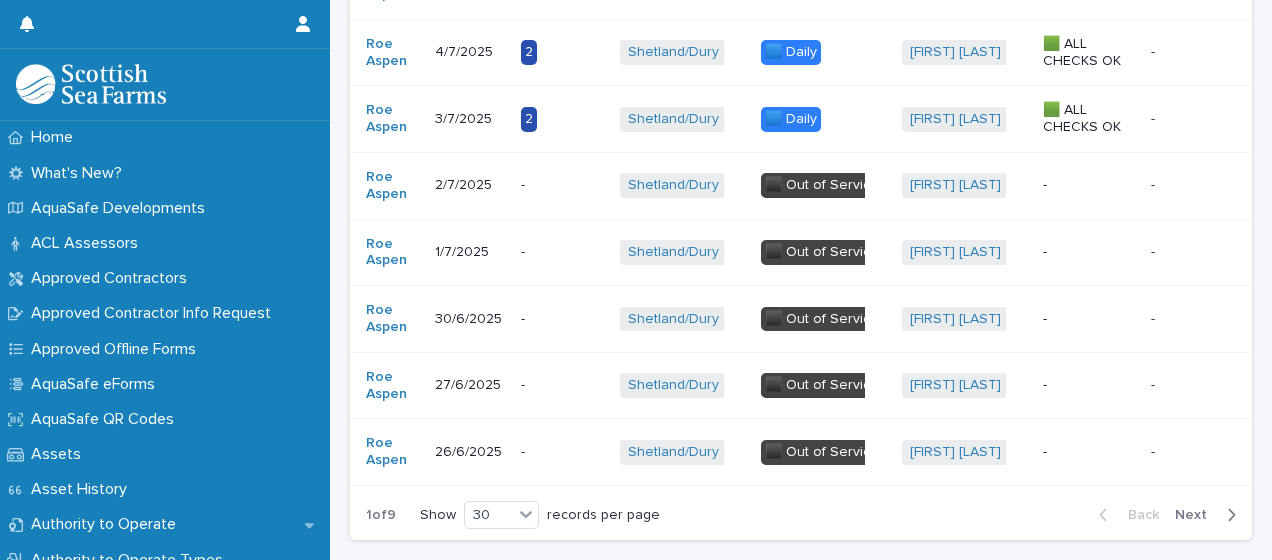 click on "Next" at bounding box center [1197, 515] 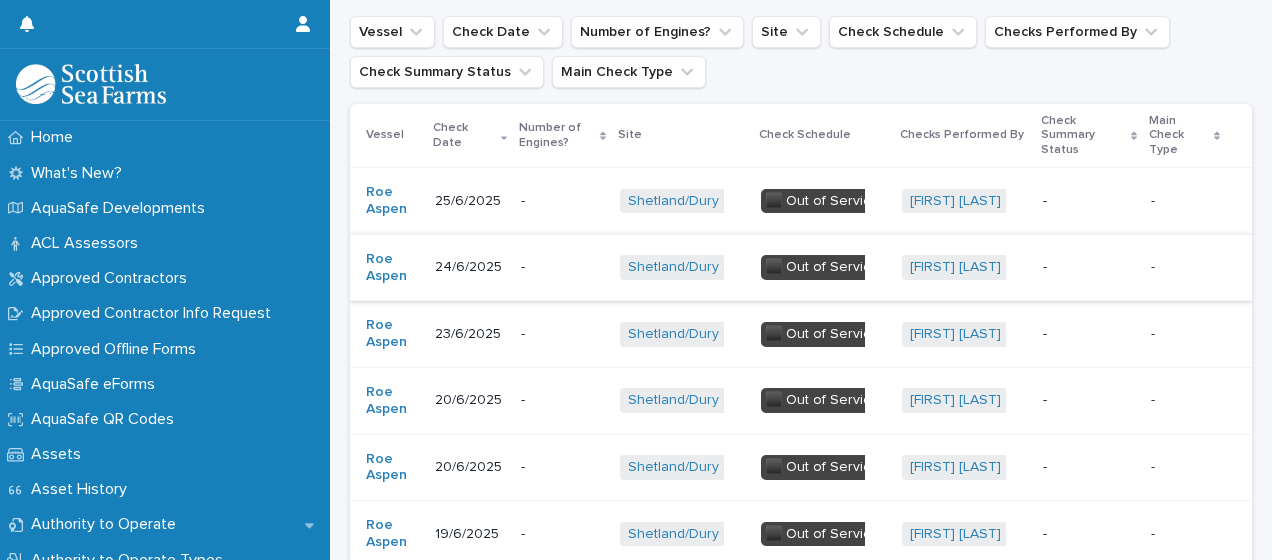 scroll, scrollTop: 0, scrollLeft: 0, axis: both 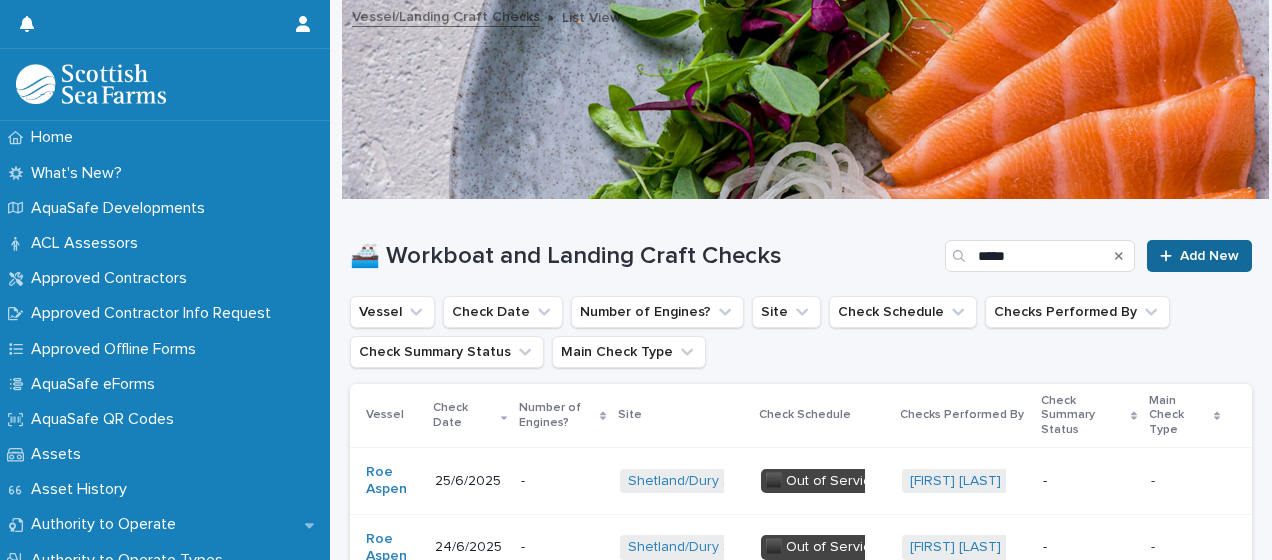 click on "Add New" at bounding box center (1199, 256) 